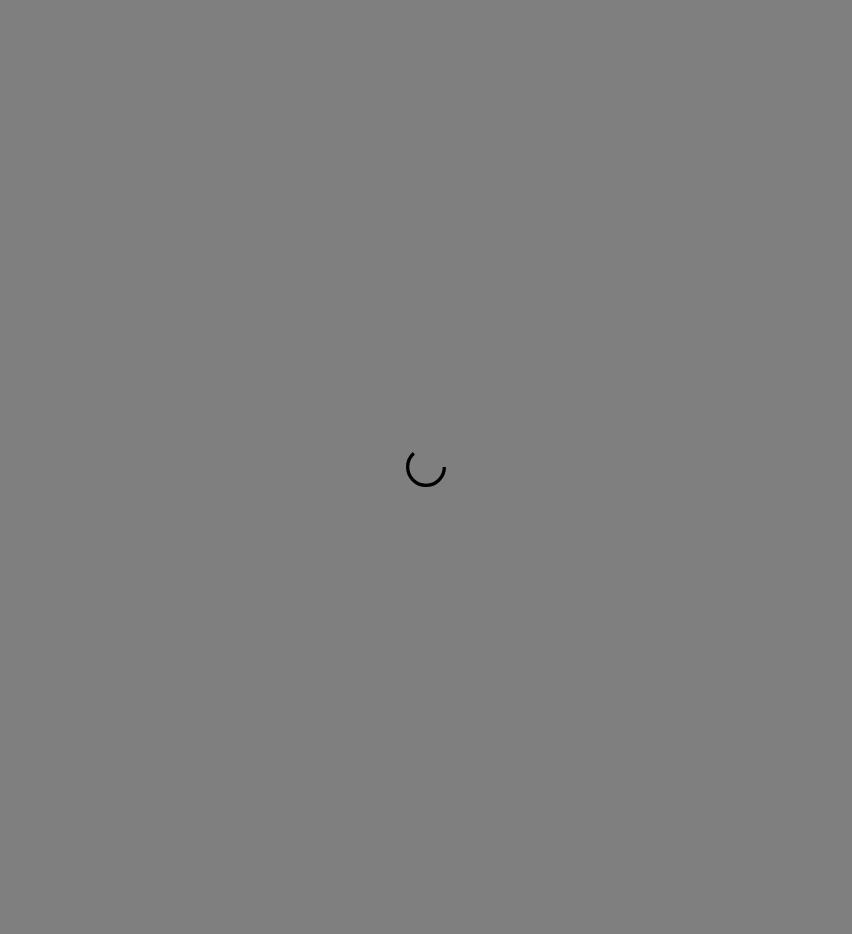 scroll, scrollTop: 0, scrollLeft: 0, axis: both 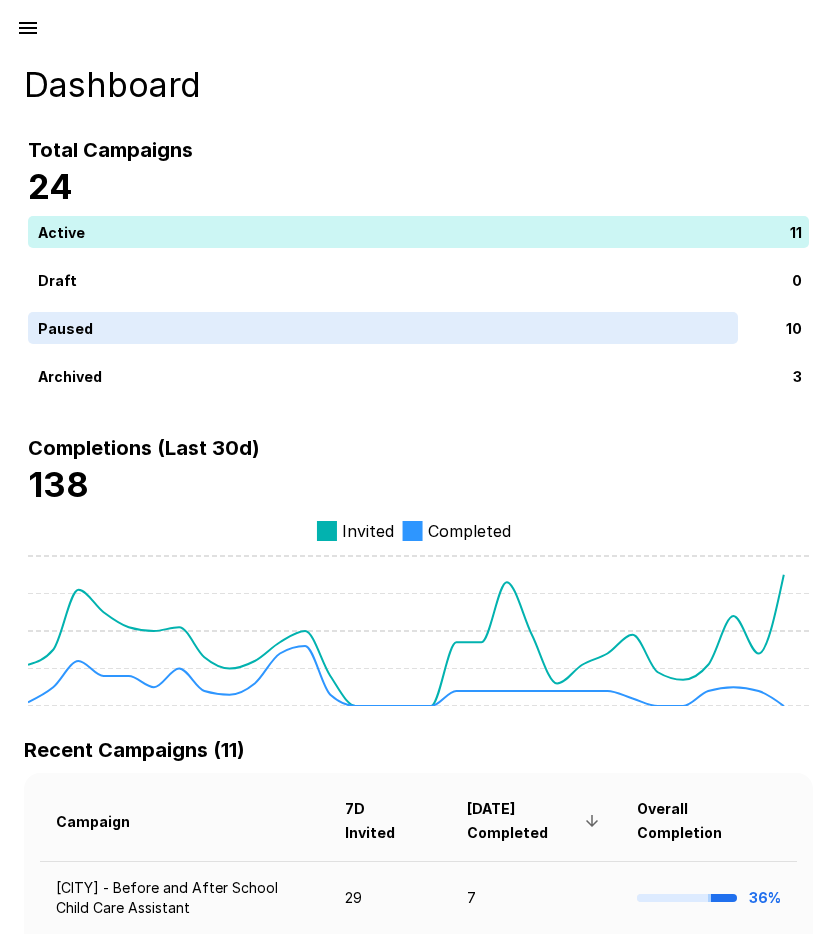 click 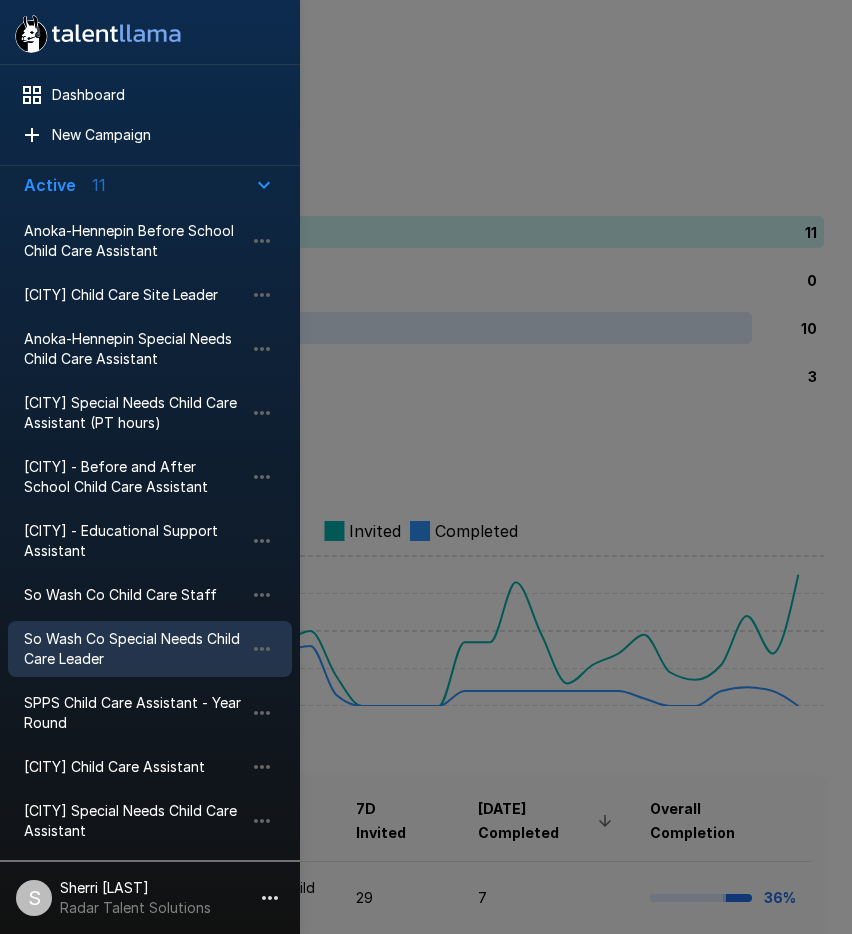 scroll, scrollTop: 200, scrollLeft: 0, axis: vertical 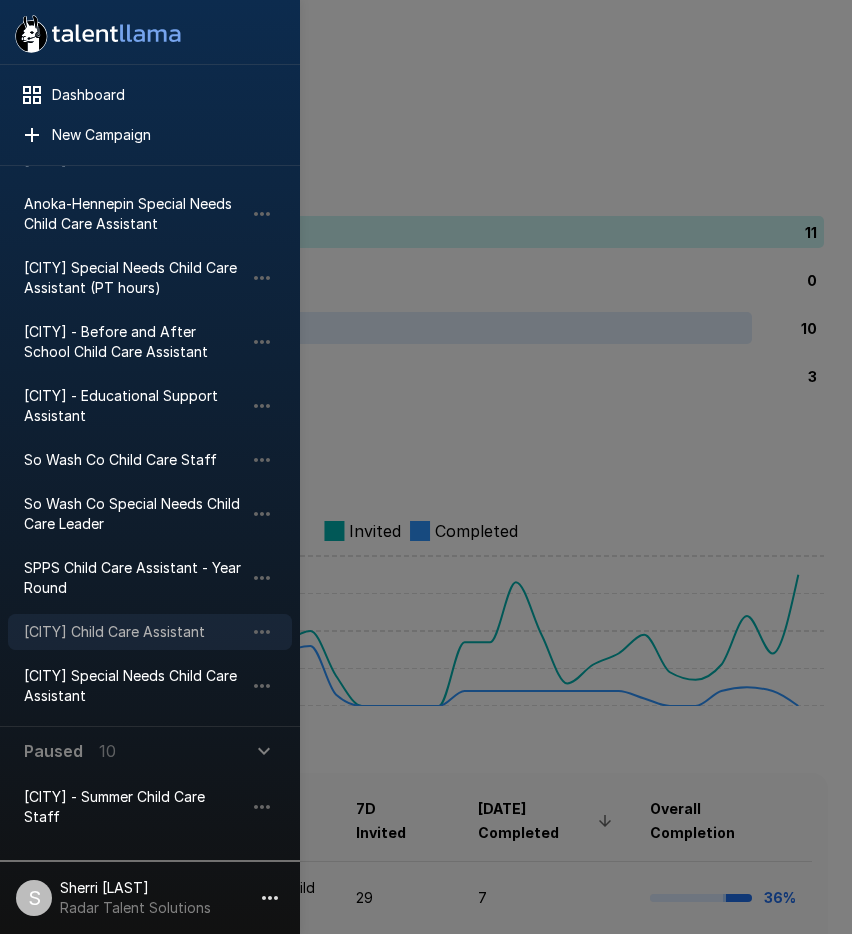 click on "[CITY] Child Care Assistant" at bounding box center [134, 632] 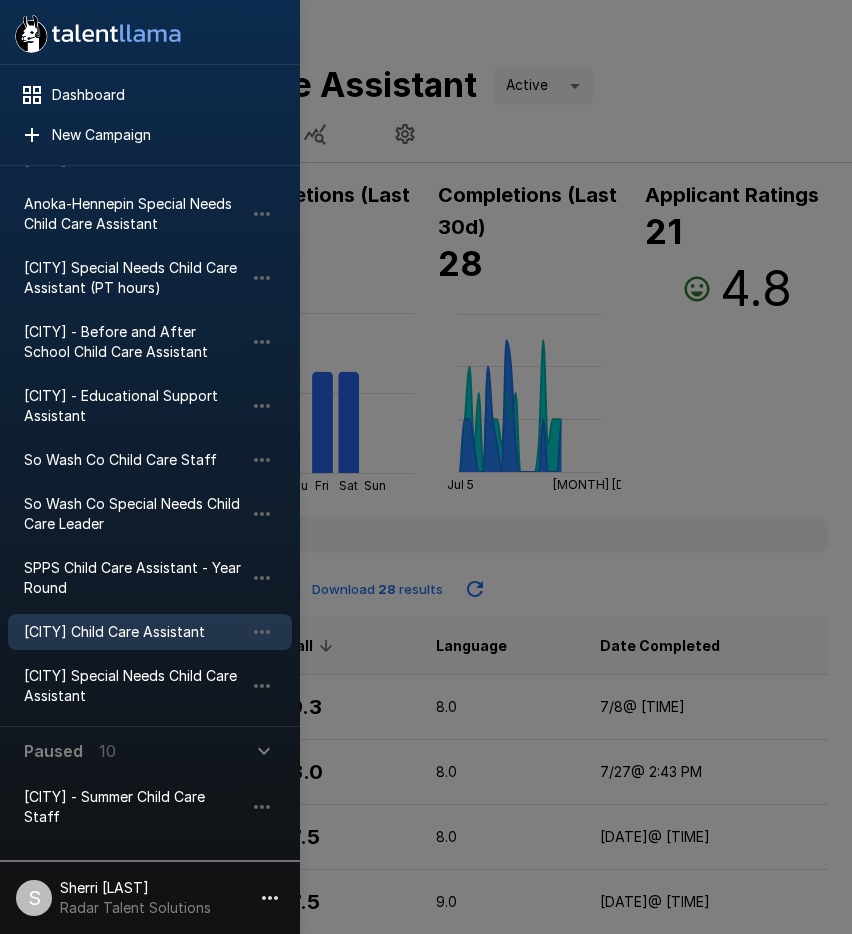 click at bounding box center [426, 467] 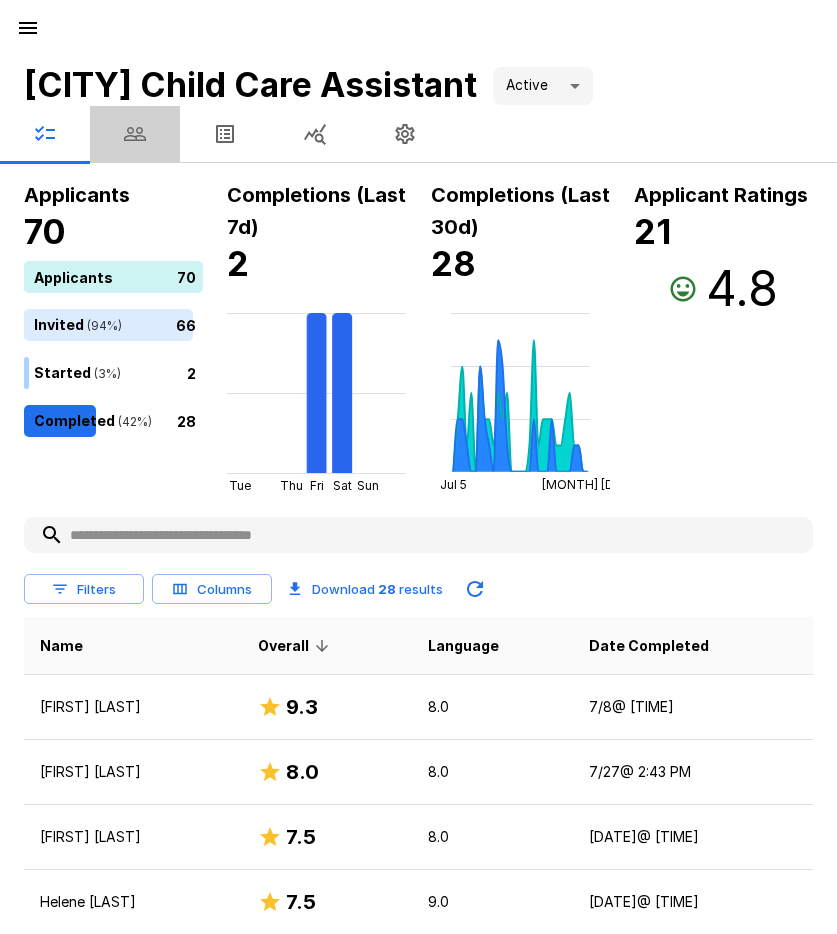 click 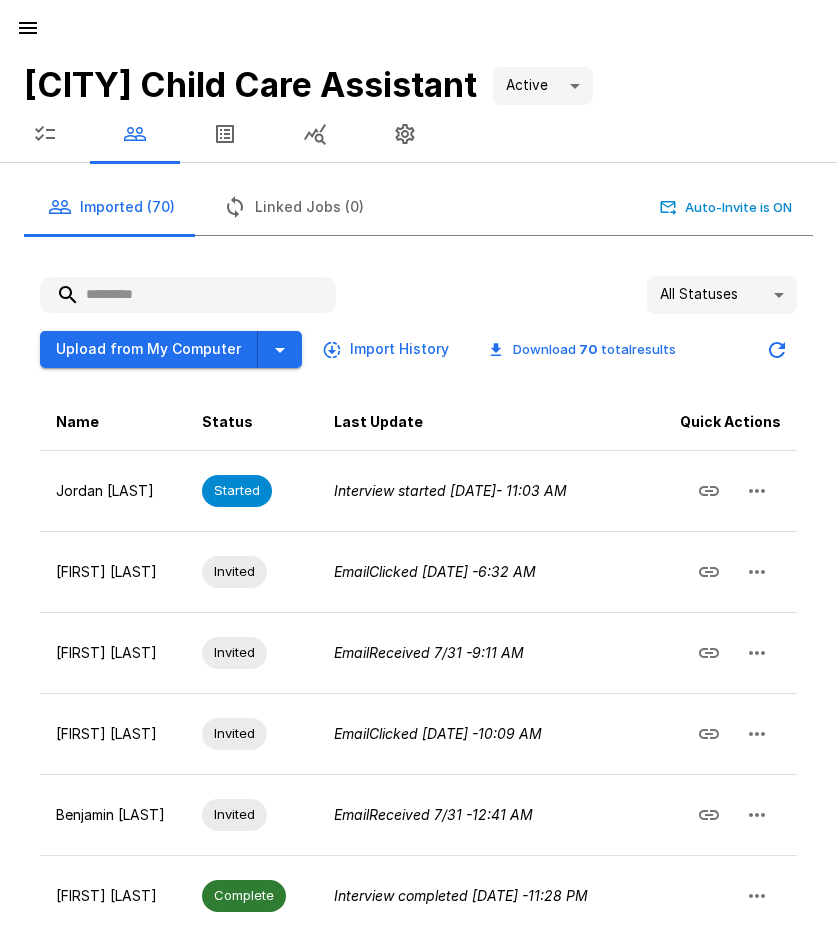 click at bounding box center (188, 295) 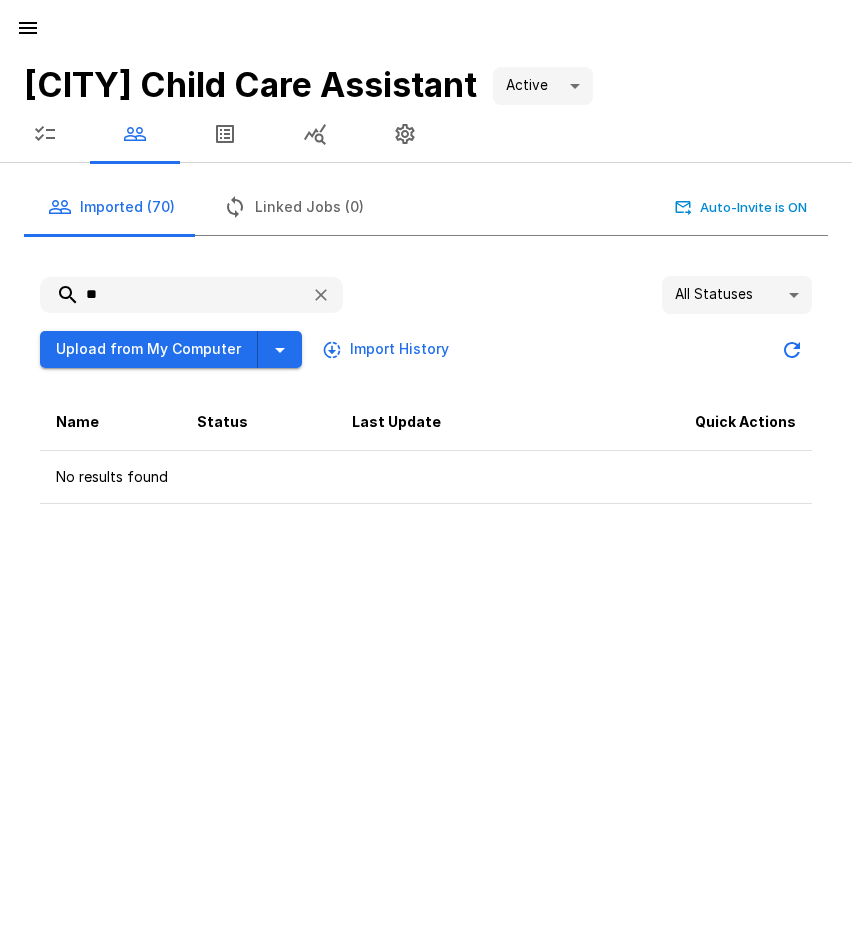 type on "*" 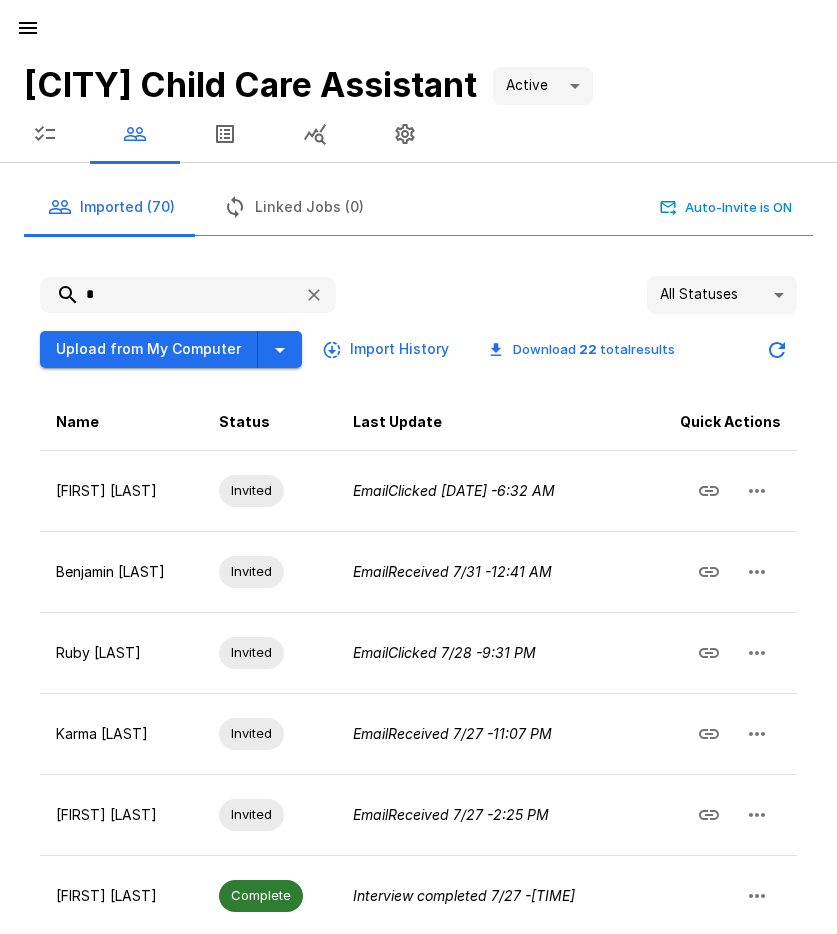 click on "*" at bounding box center (164, 295) 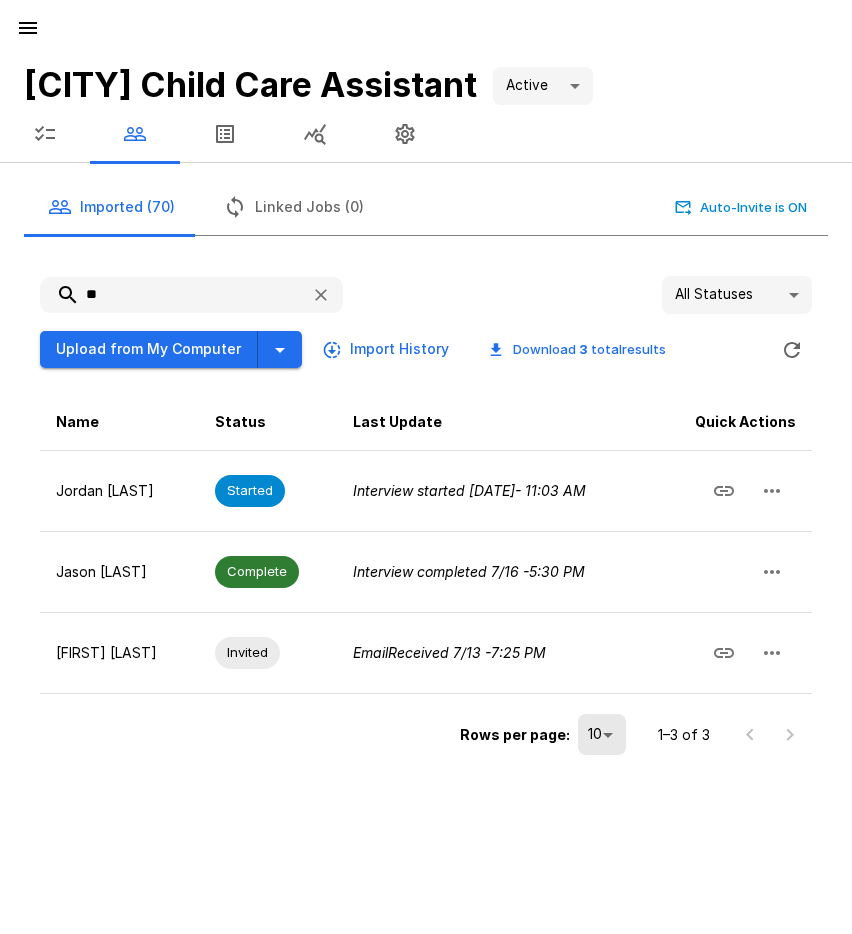 type on "*" 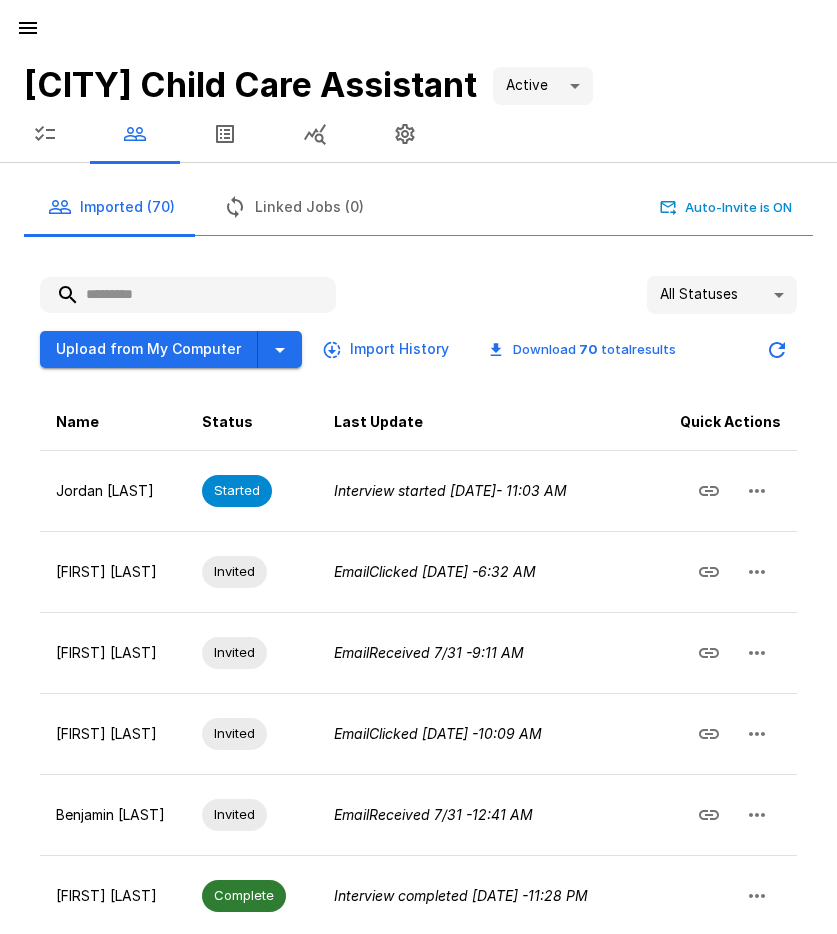 drag, startPoint x: 129, startPoint y: 297, endPoint x: 119, endPoint y: 299, distance: 10.198039 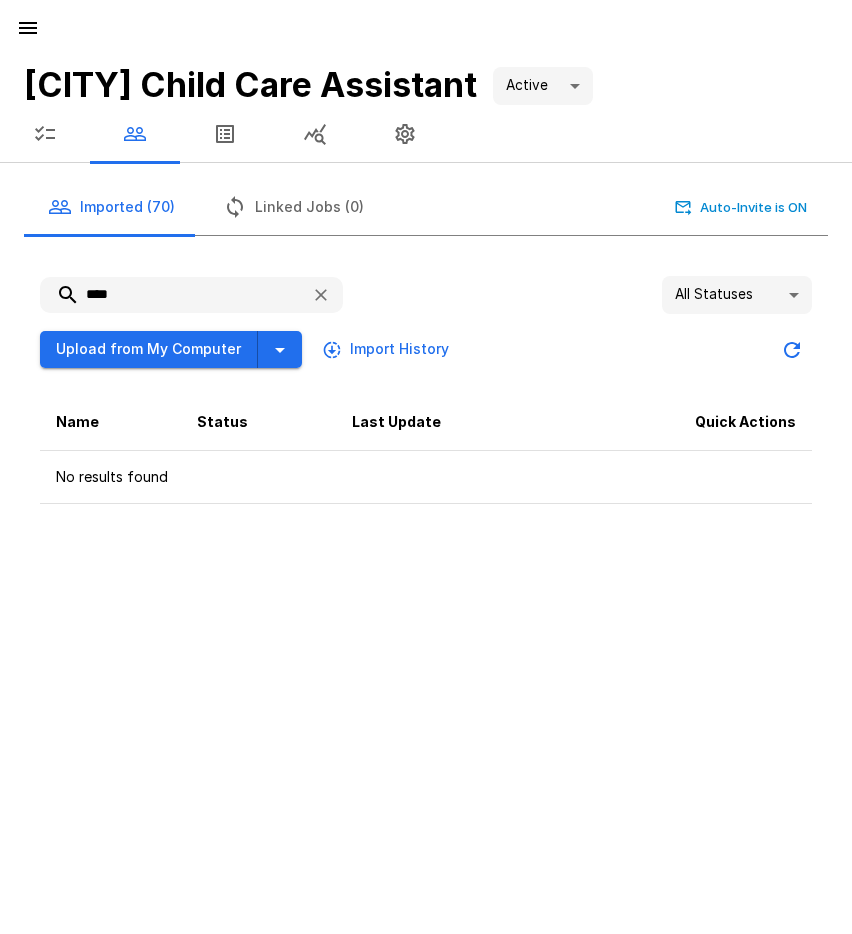drag, startPoint x: 107, startPoint y: 294, endPoint x: 77, endPoint y: 294, distance: 30 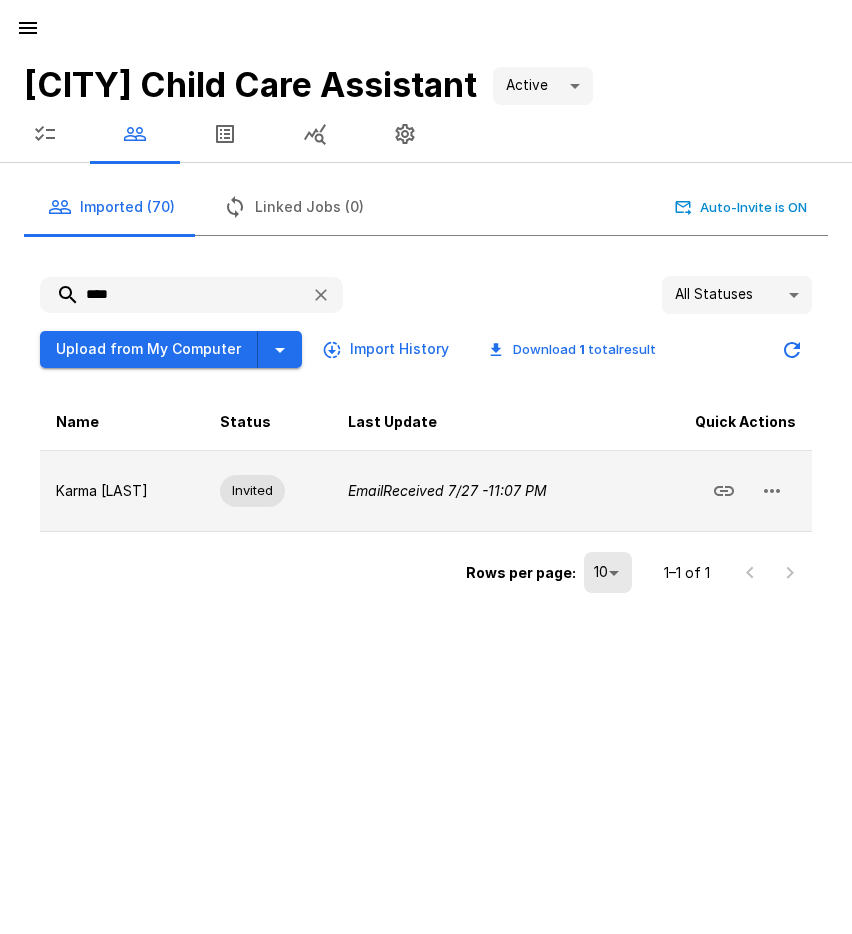 type on "****" 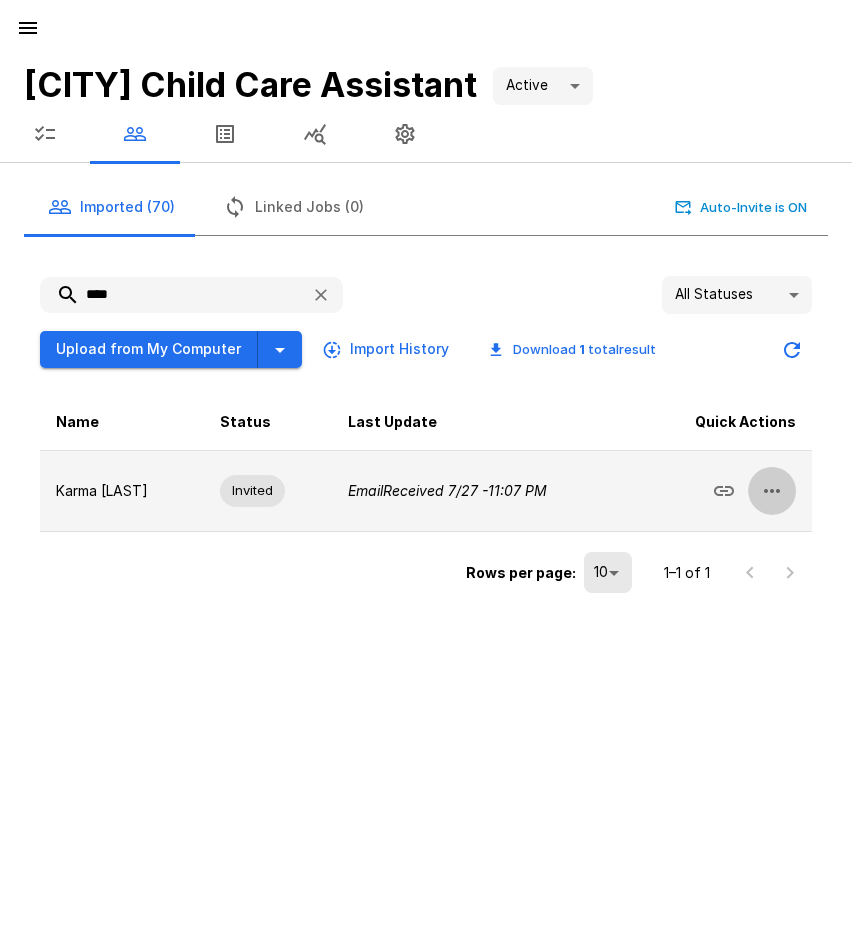 click 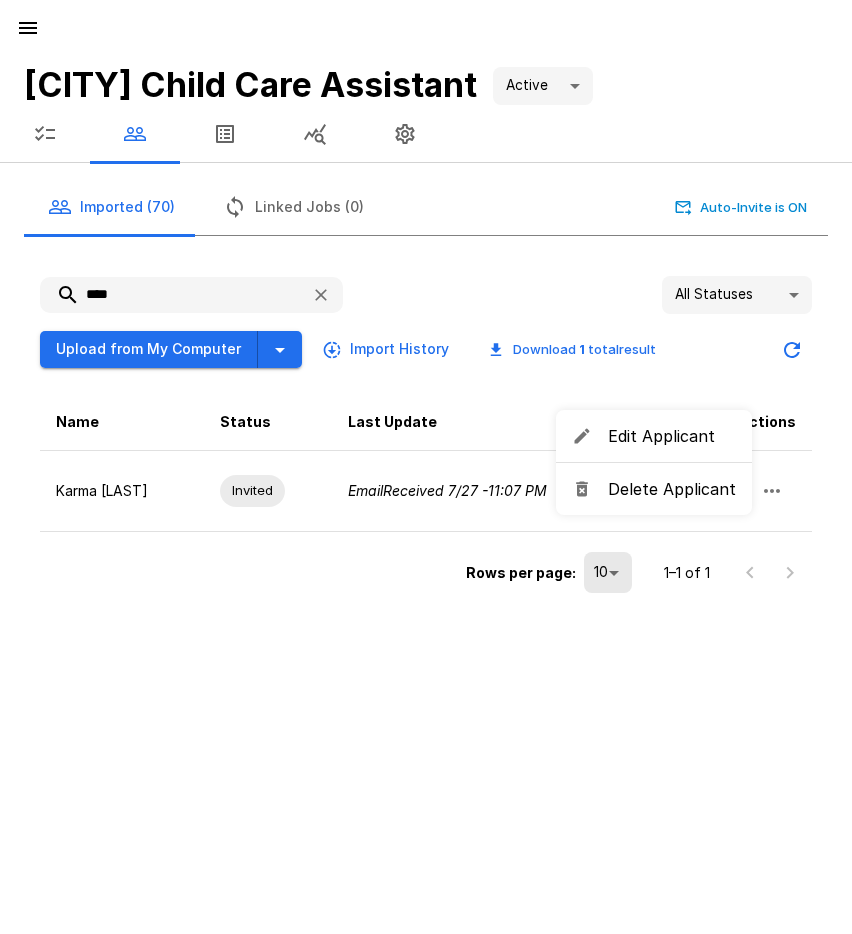 click on "Delete Applicant" at bounding box center [672, 489] 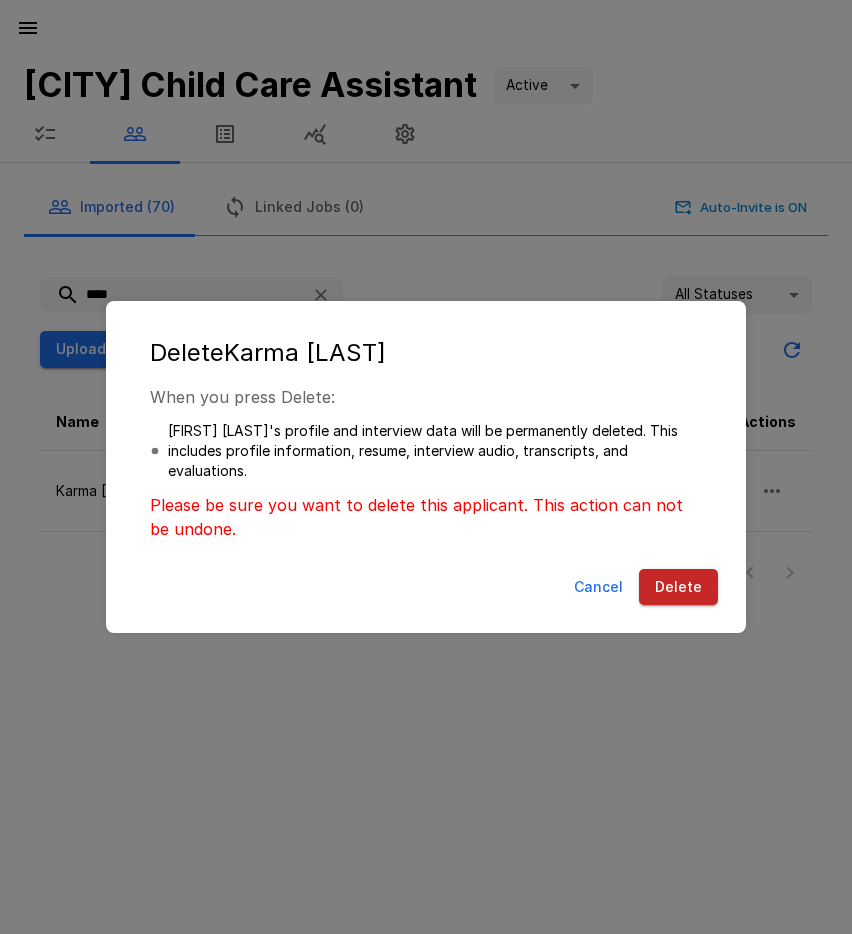 click on "Delete" at bounding box center (678, 587) 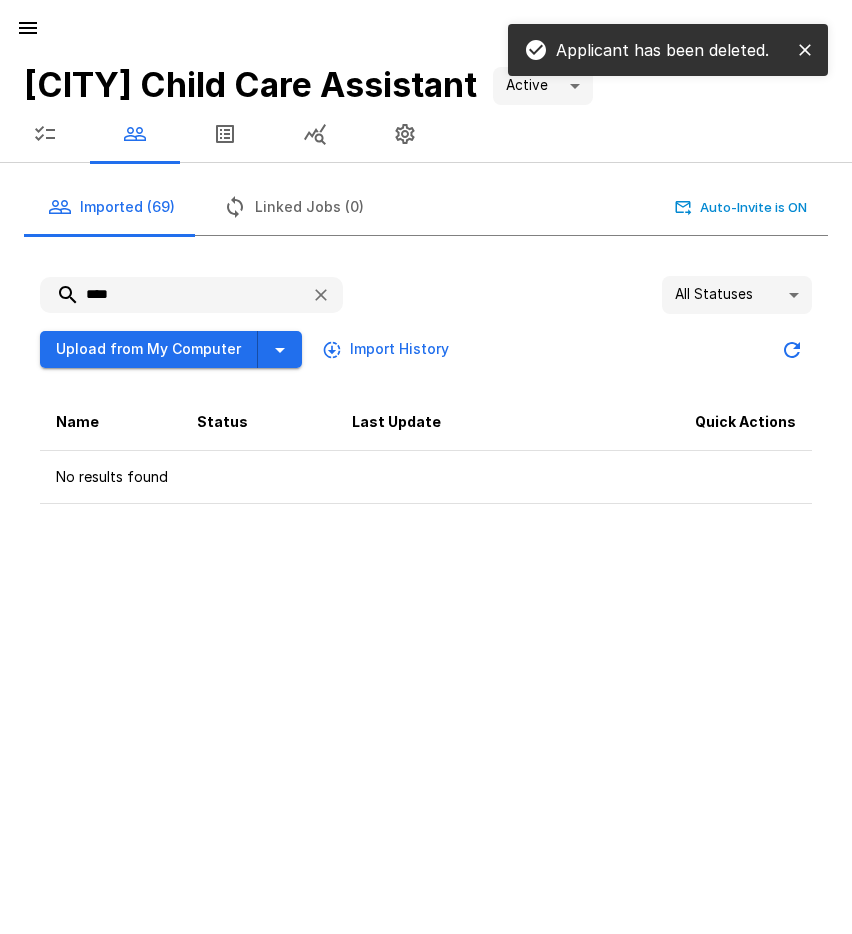 click at bounding box center (28, 28) 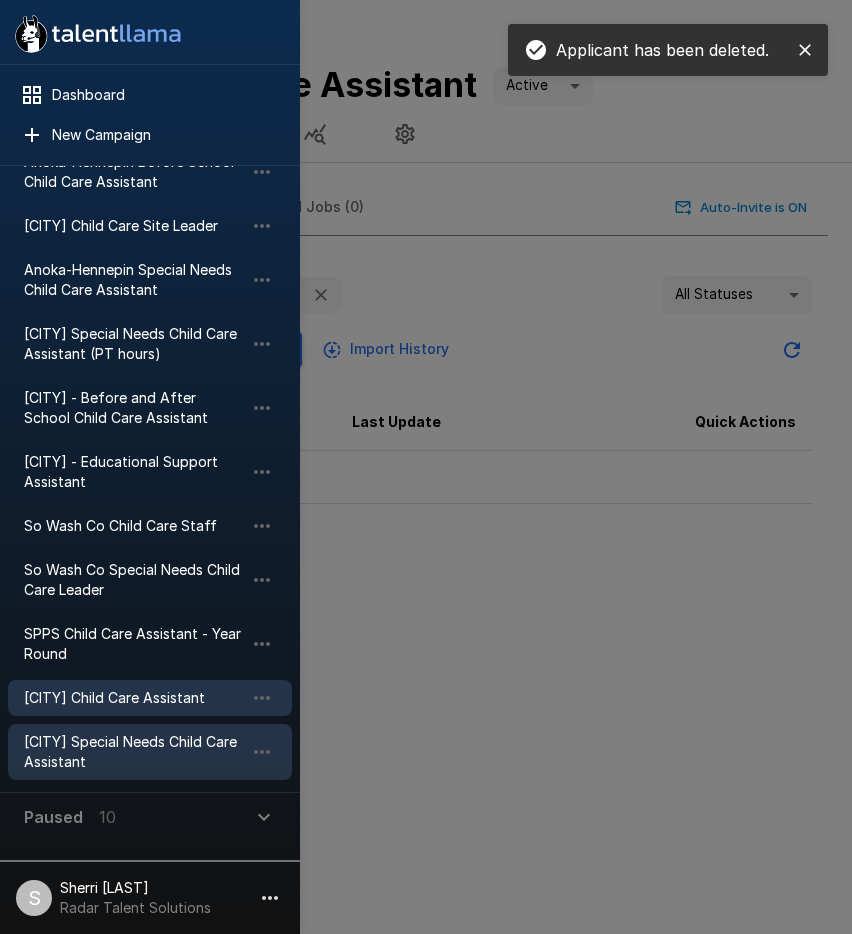 scroll, scrollTop: 200, scrollLeft: 0, axis: vertical 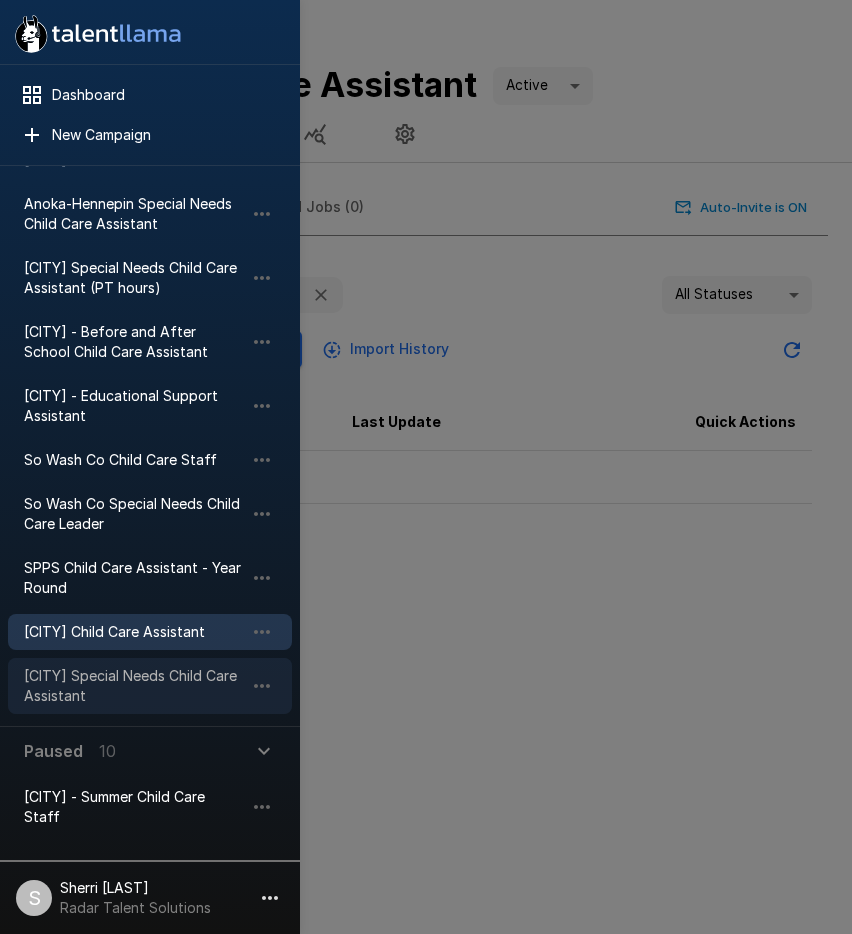 click on "[CITY] Special Needs Child Care Assistant" at bounding box center [134, 686] 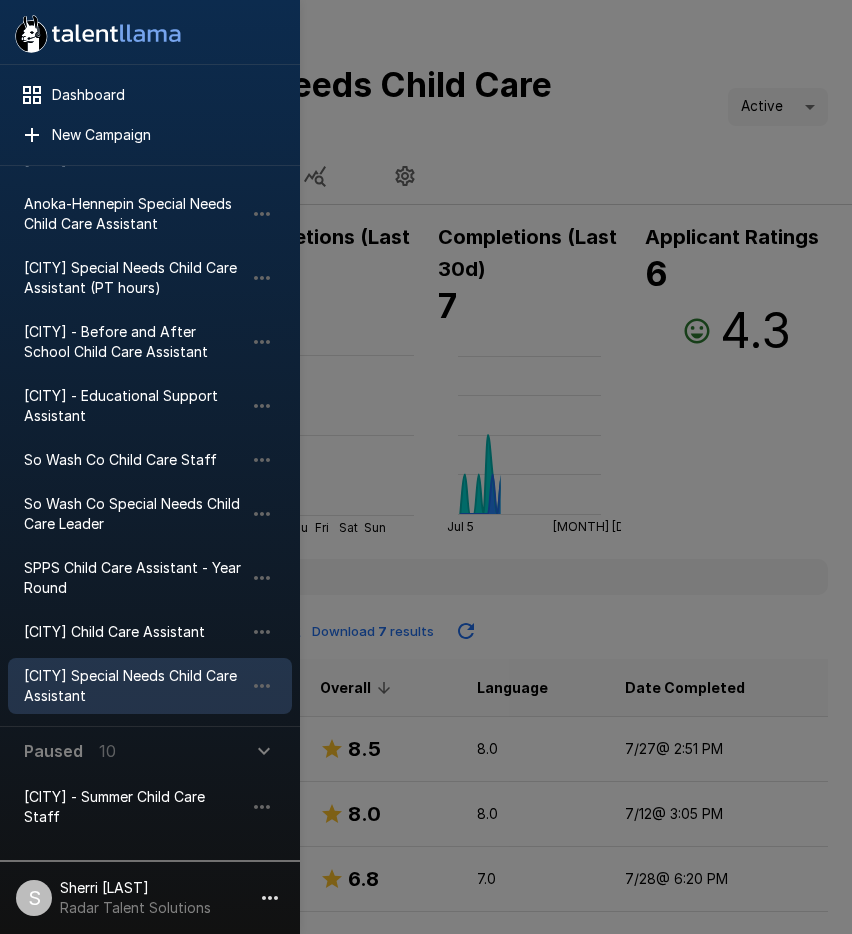 click at bounding box center [426, 467] 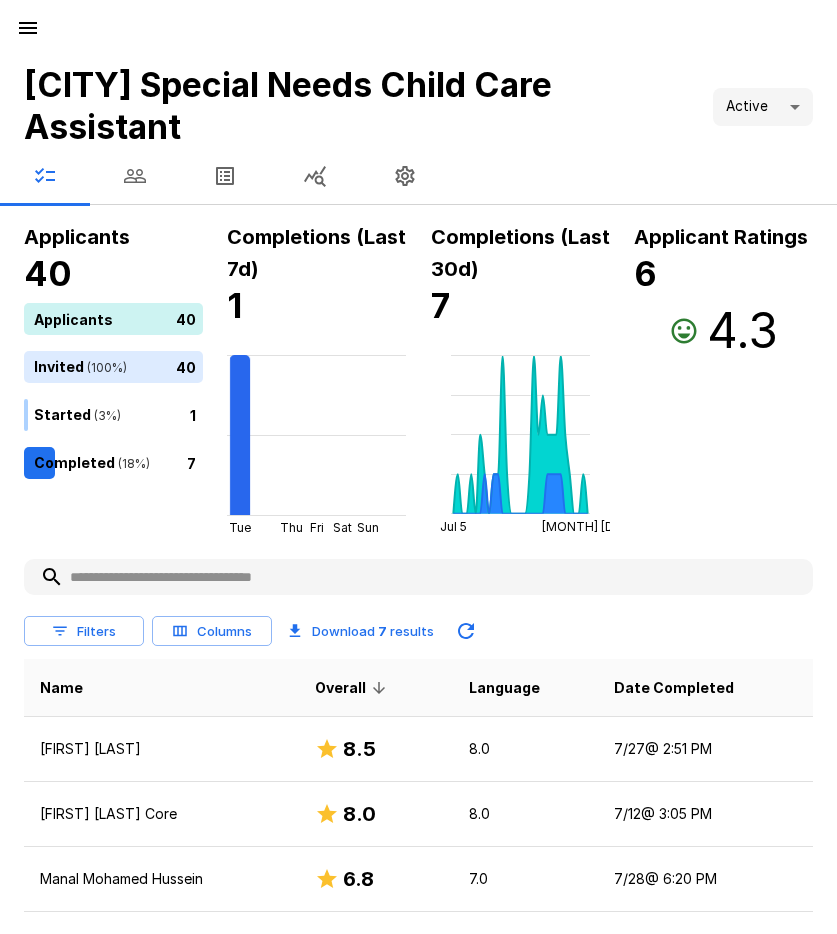 click 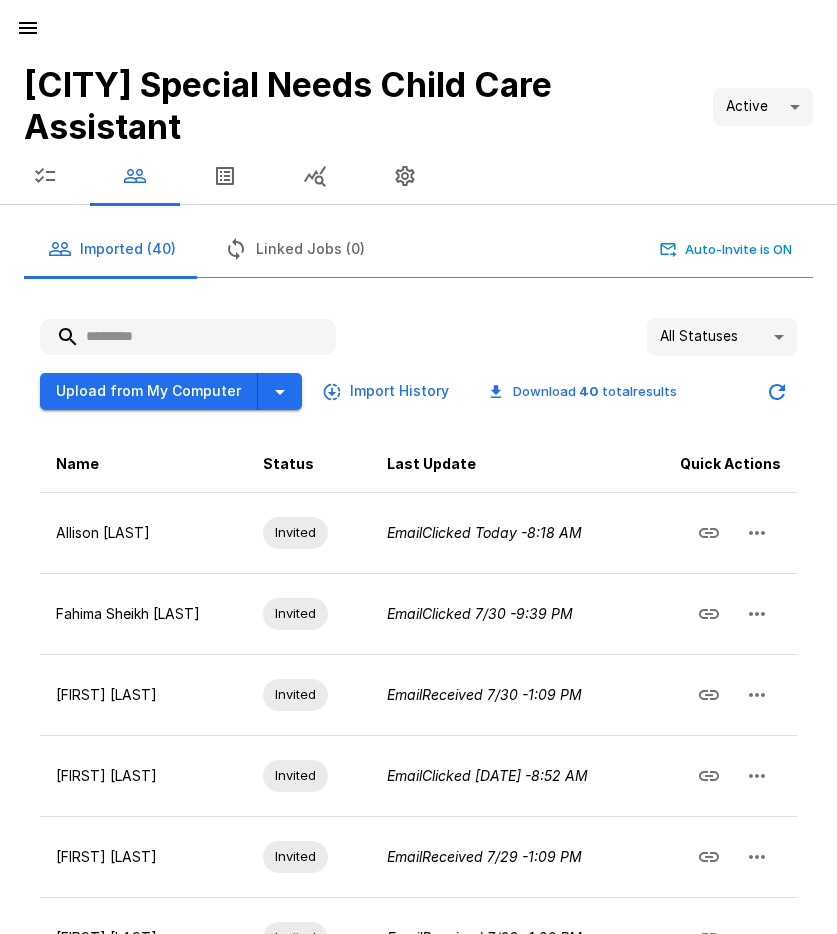 click at bounding box center (188, 337) 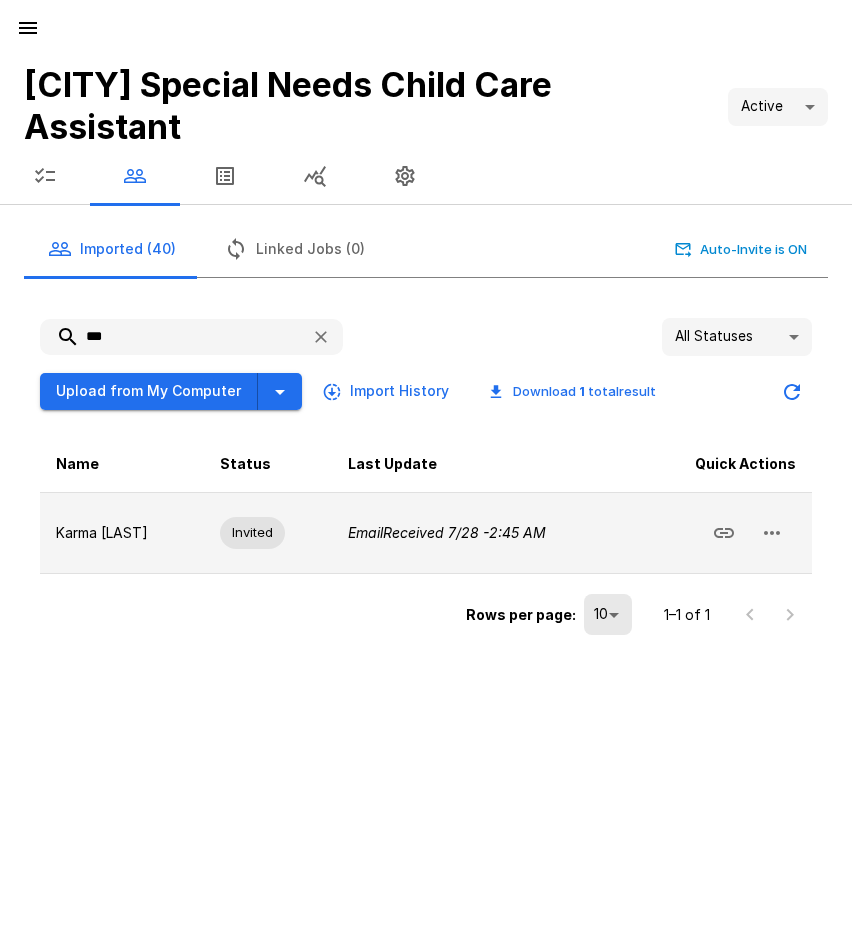 type on "***" 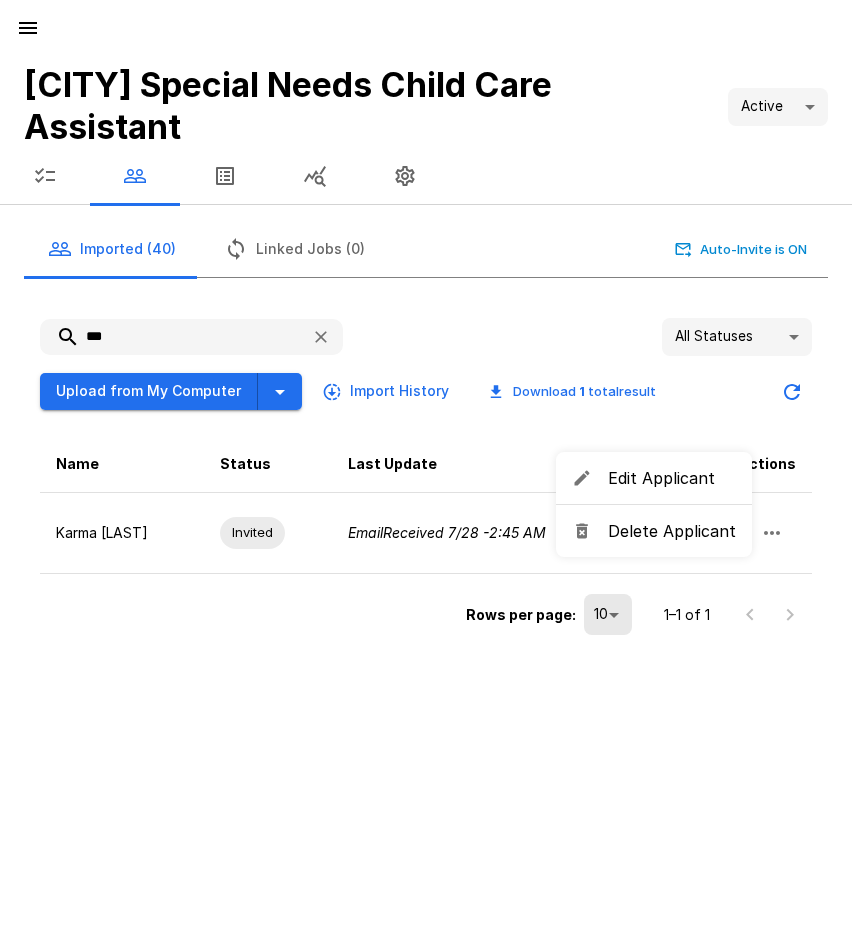 click on "Delete Applicant" at bounding box center (672, 531) 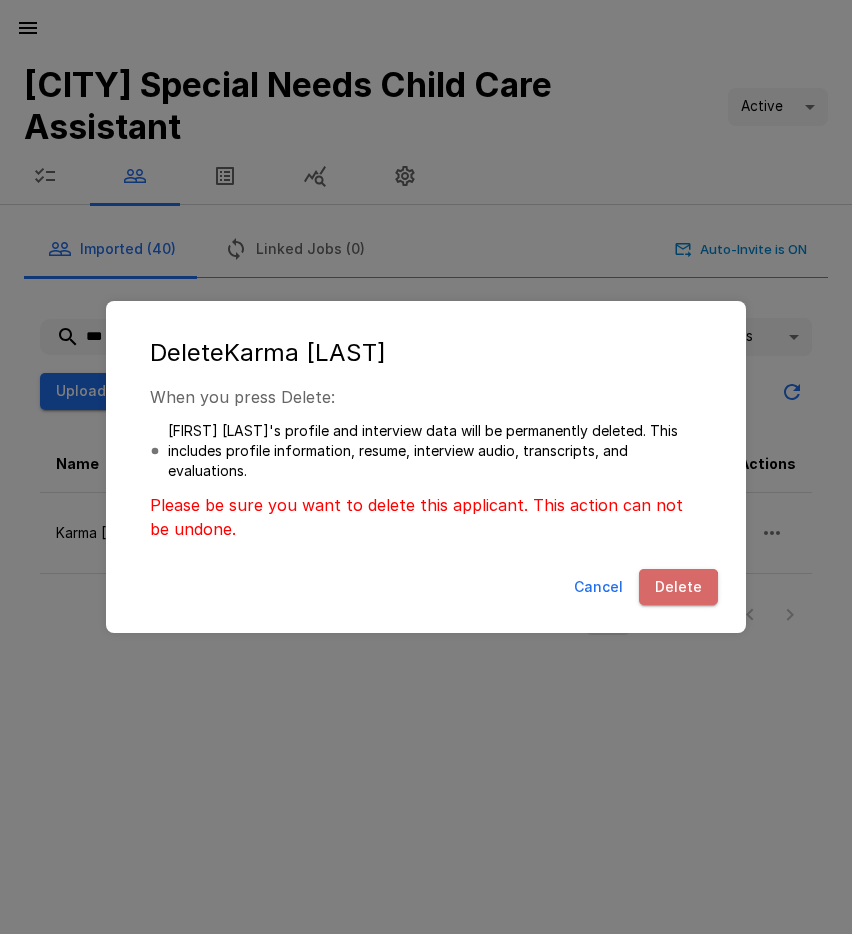 click on "Delete" at bounding box center [678, 587] 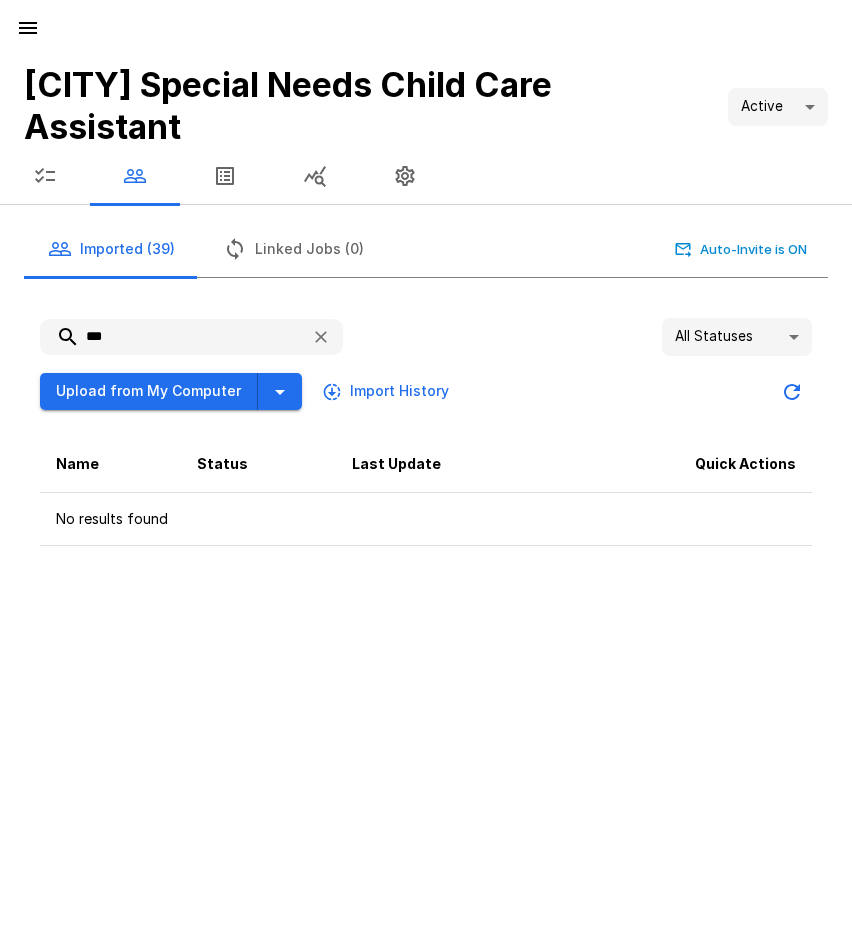 click 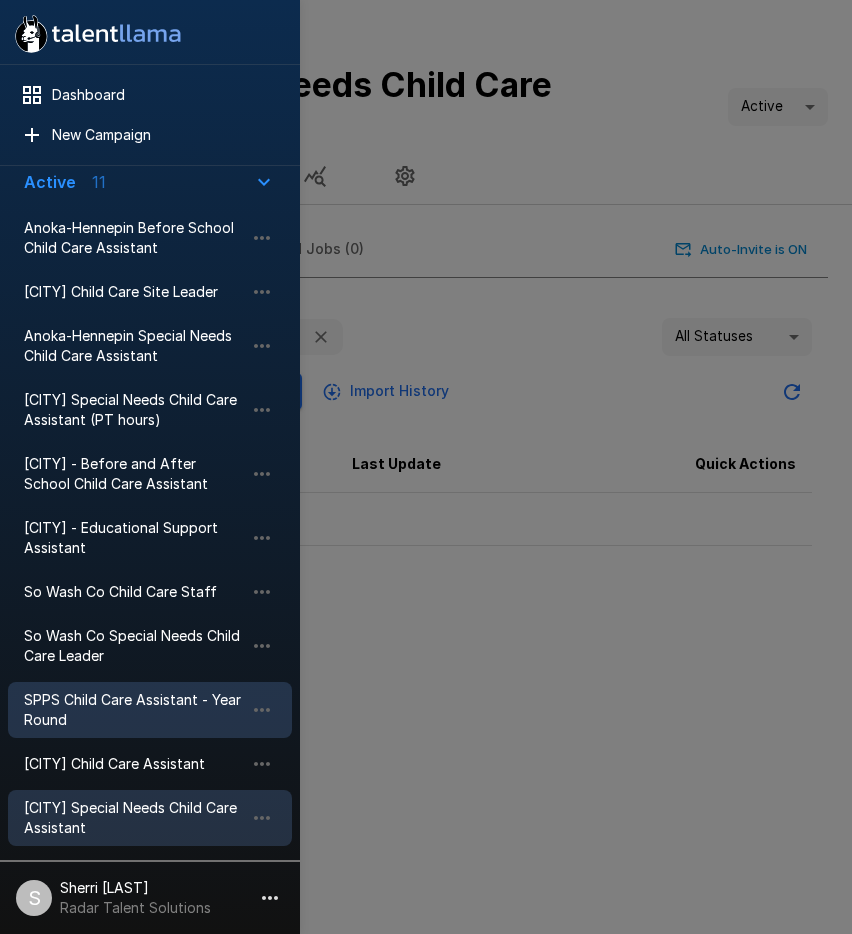 scroll, scrollTop: 100, scrollLeft: 0, axis: vertical 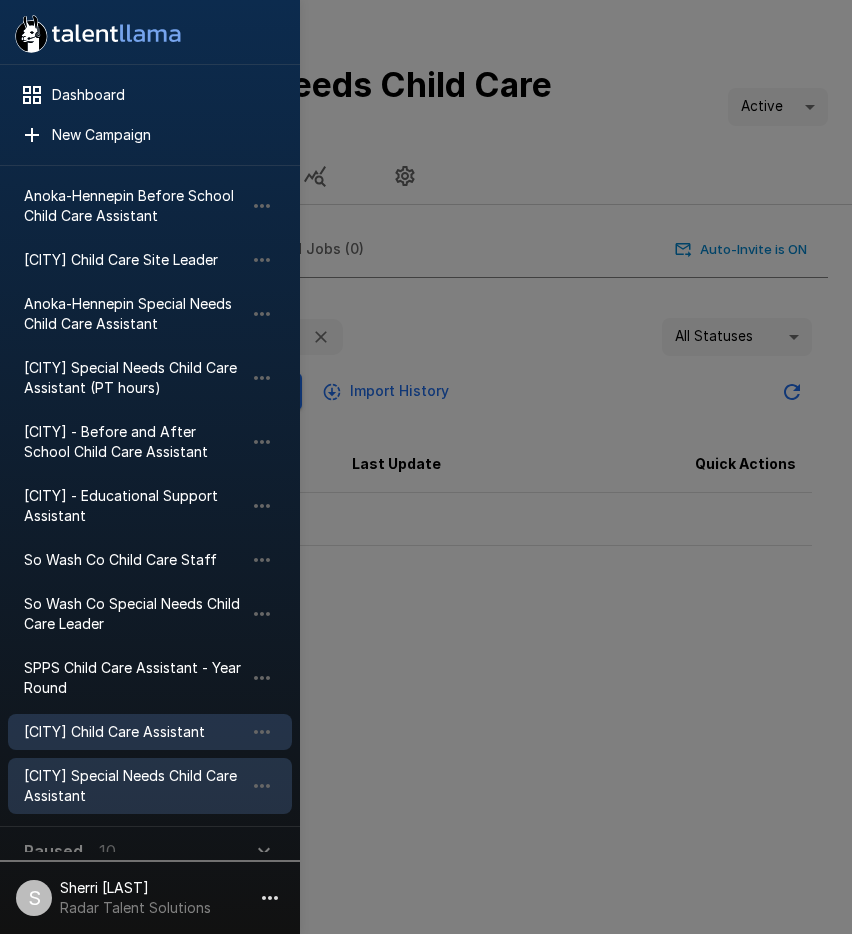 click on "[CITY] Child Care Assistant" at bounding box center [134, 732] 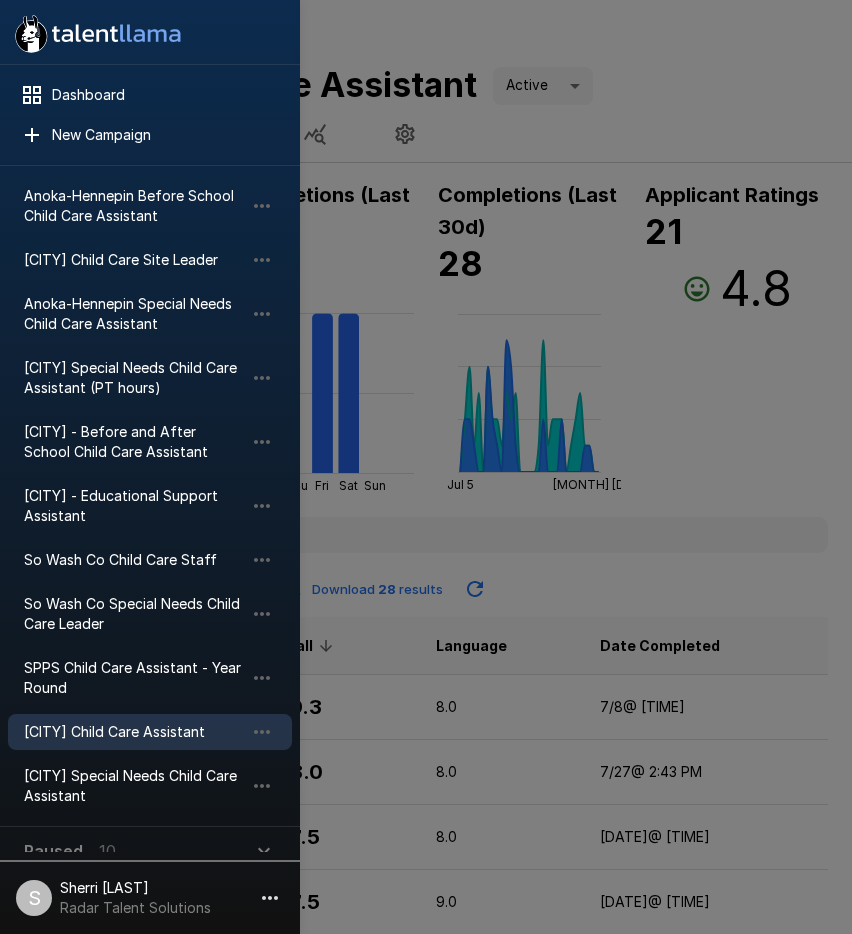 click at bounding box center [426, 467] 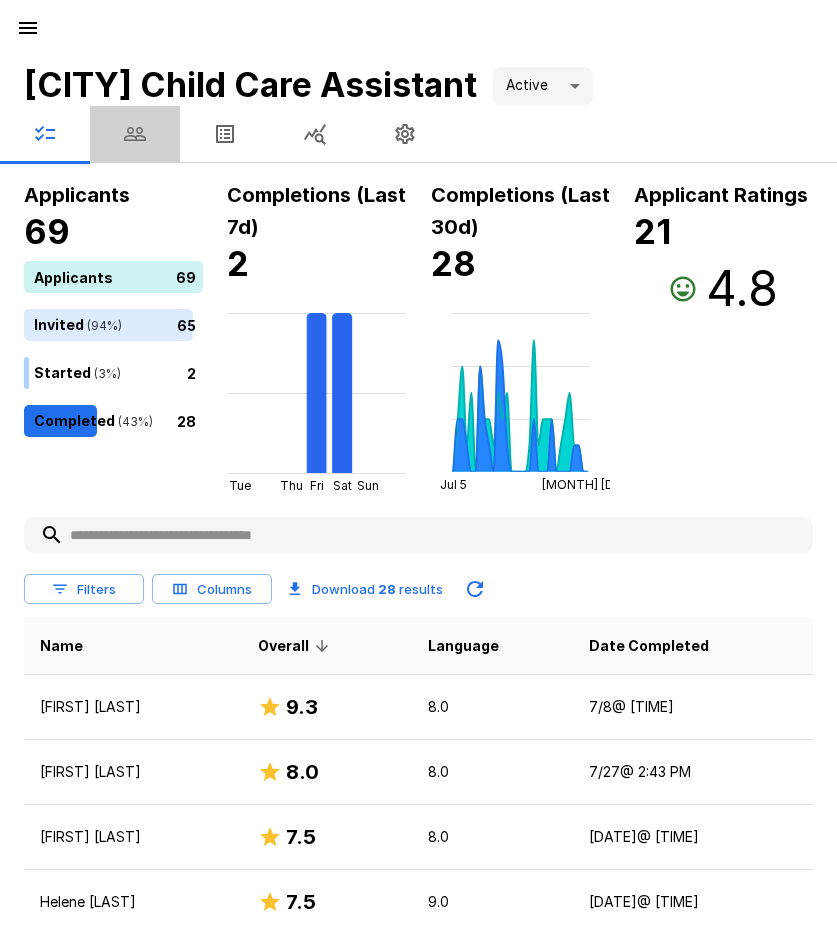 click 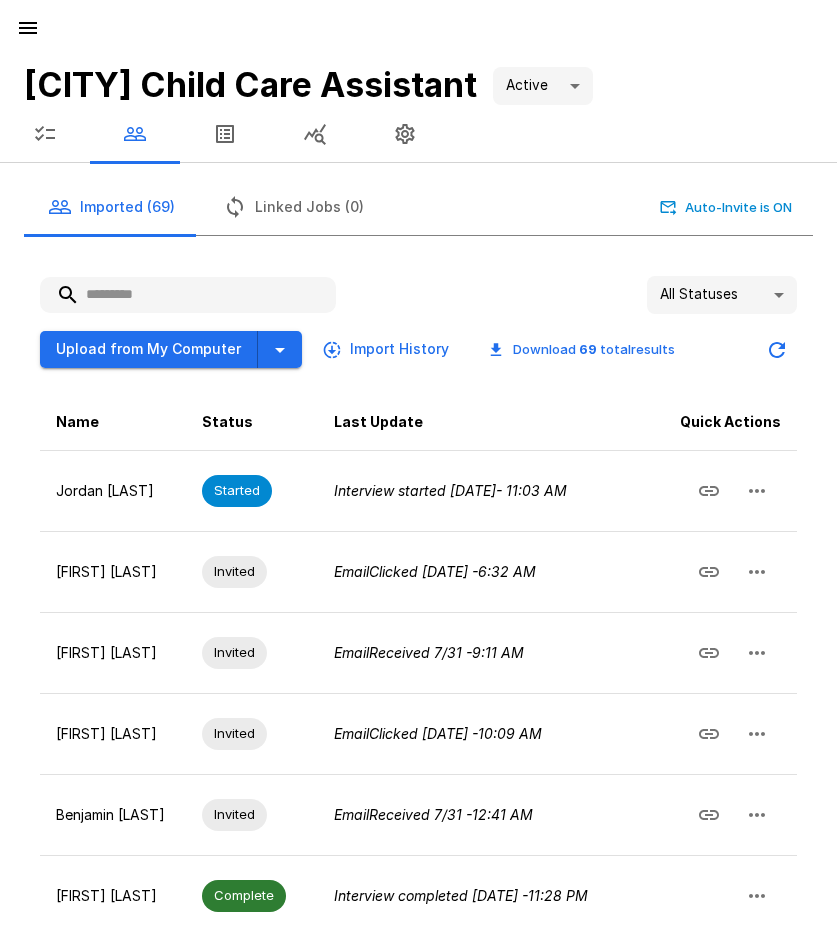 click at bounding box center (188, 295) 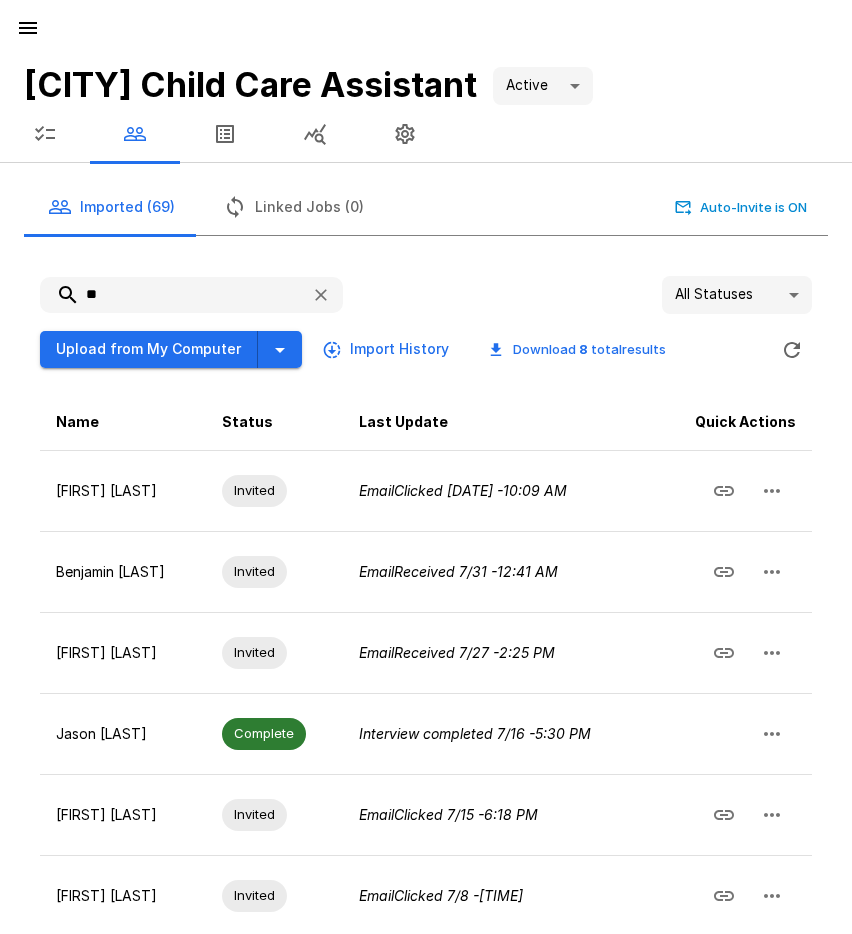 type on "*" 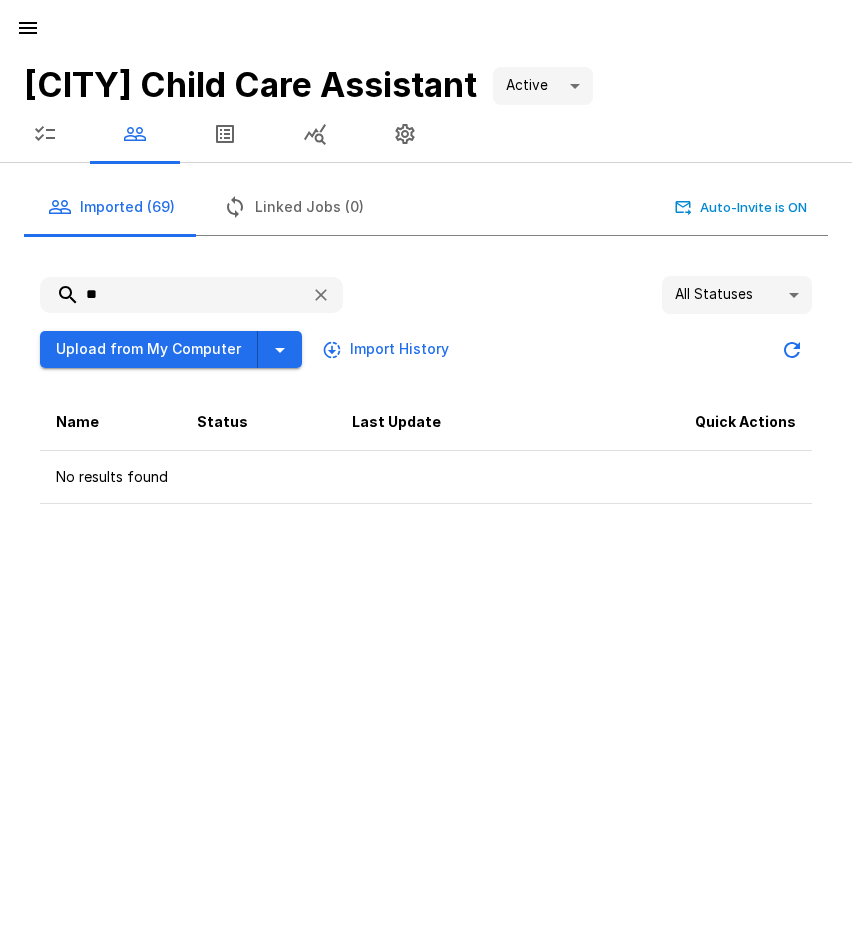 type on "*" 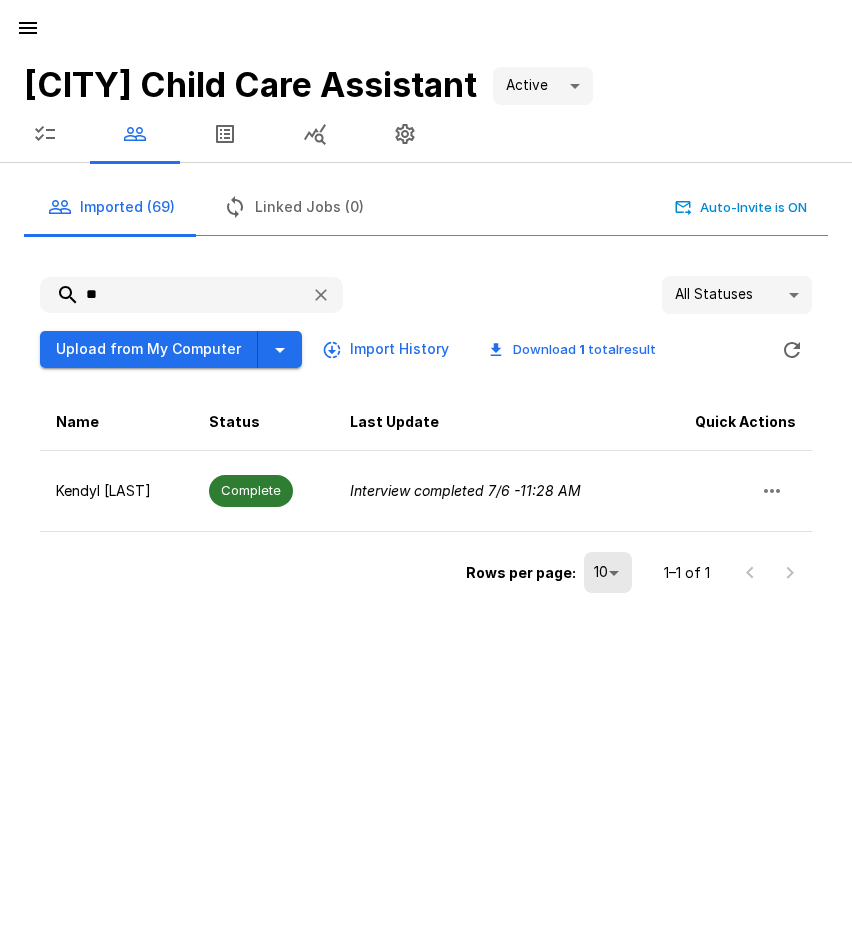 type on "*" 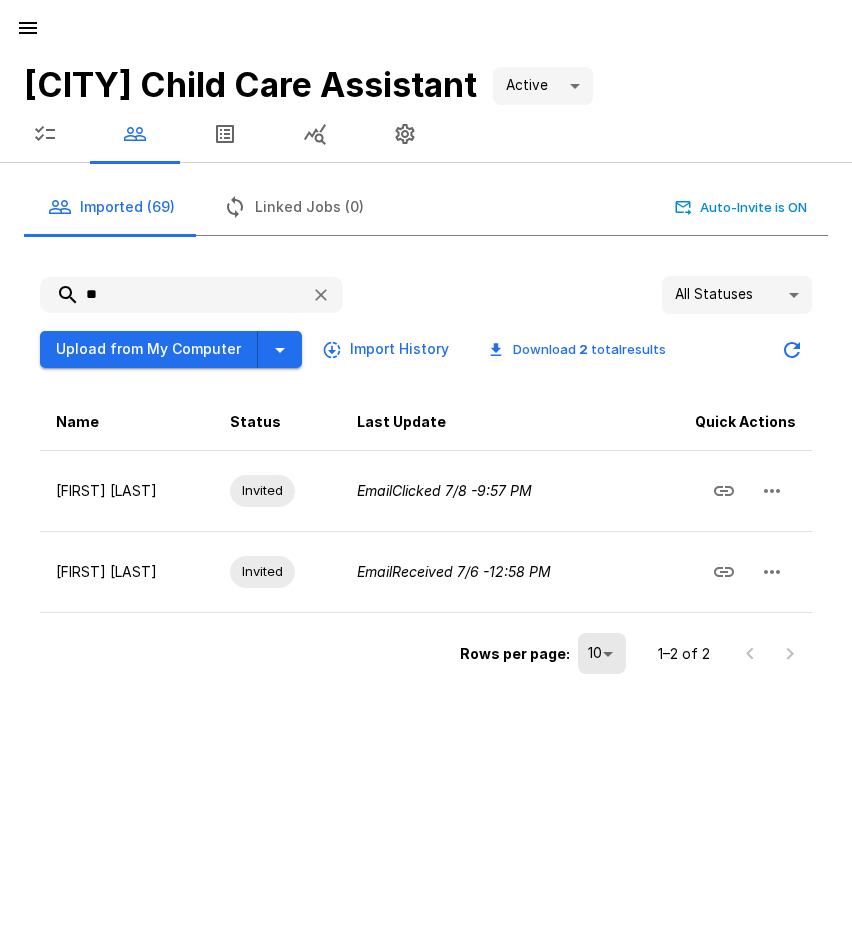 type on "*" 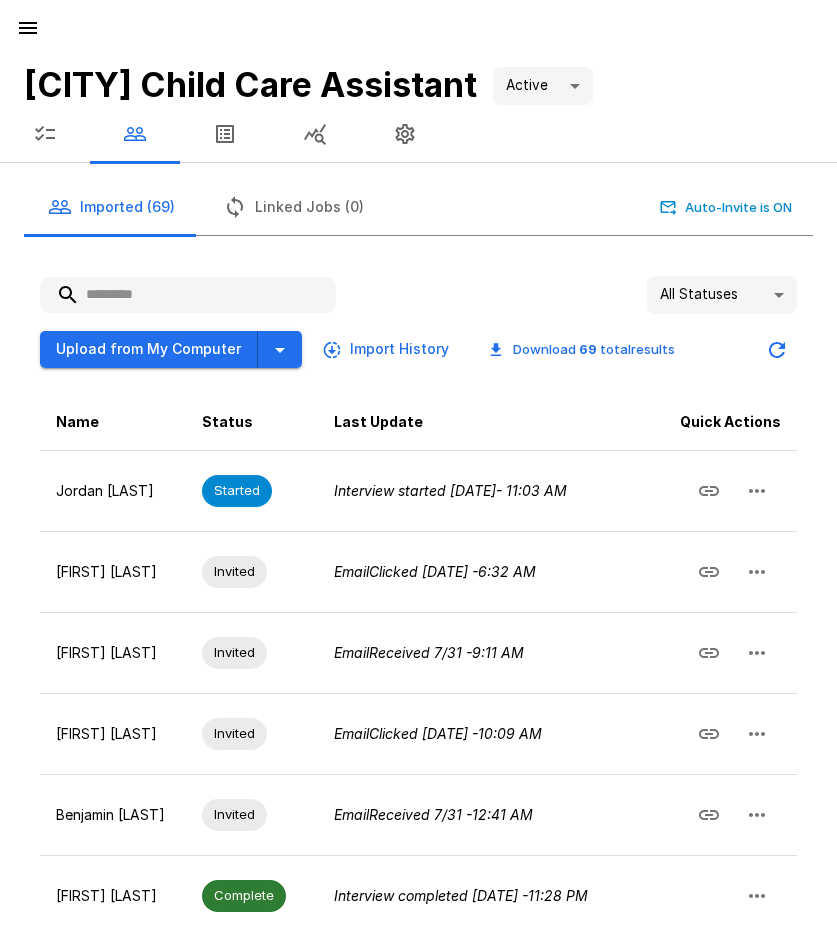 click at bounding box center (188, 295) 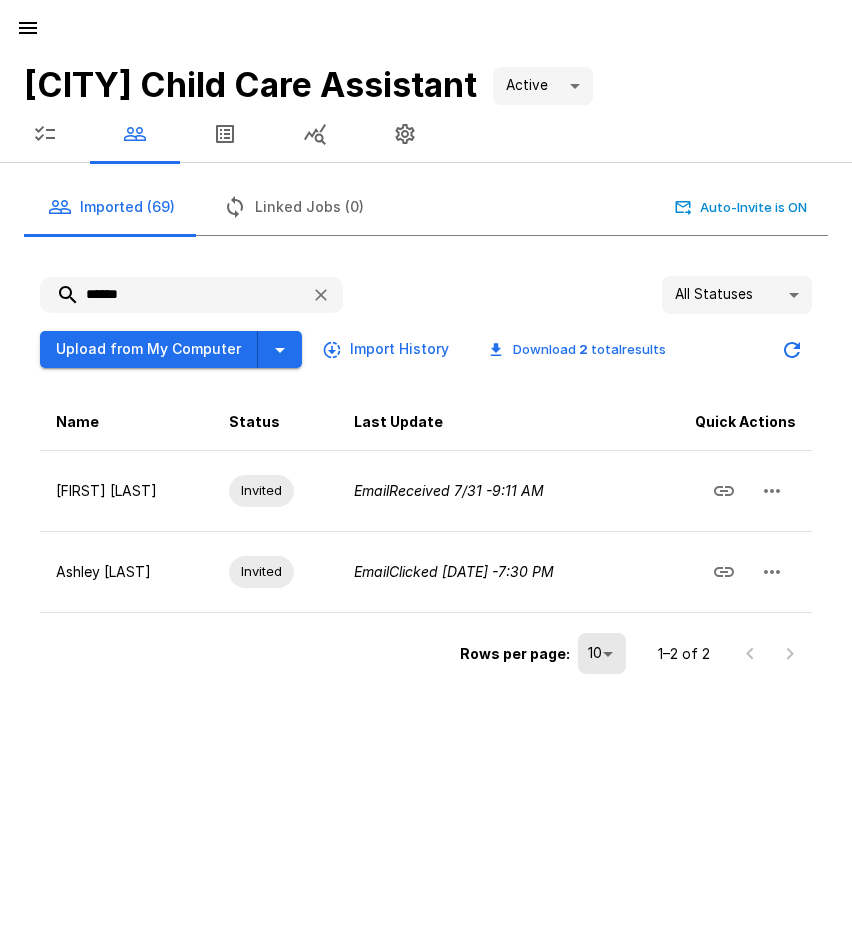 type on "******" 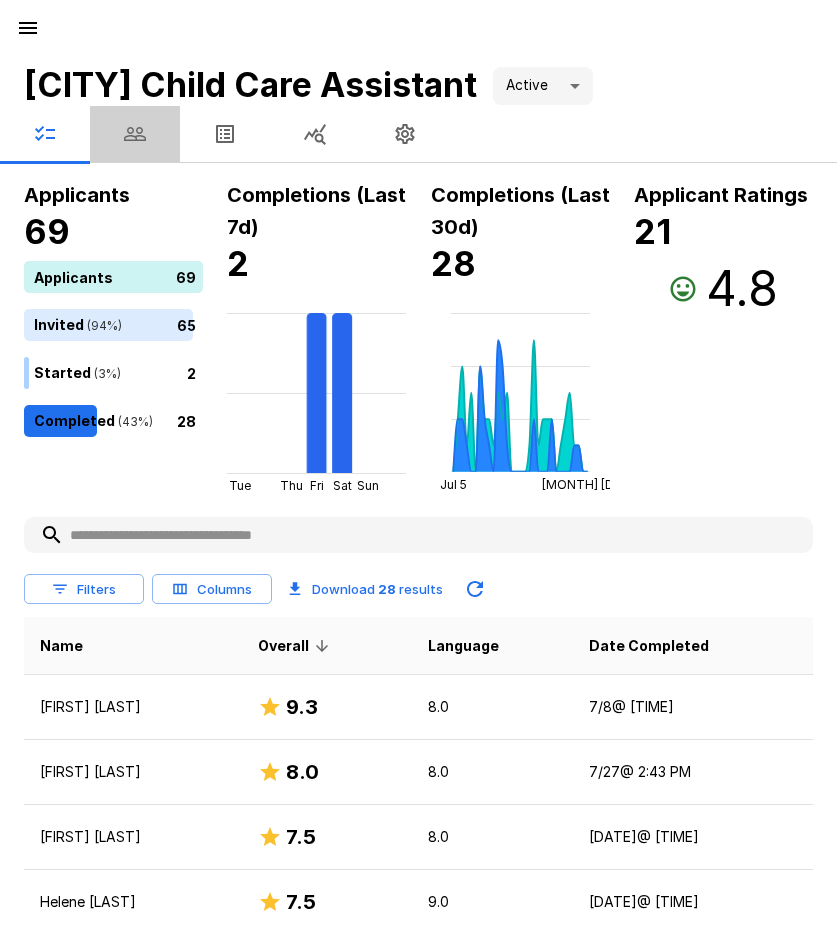 click 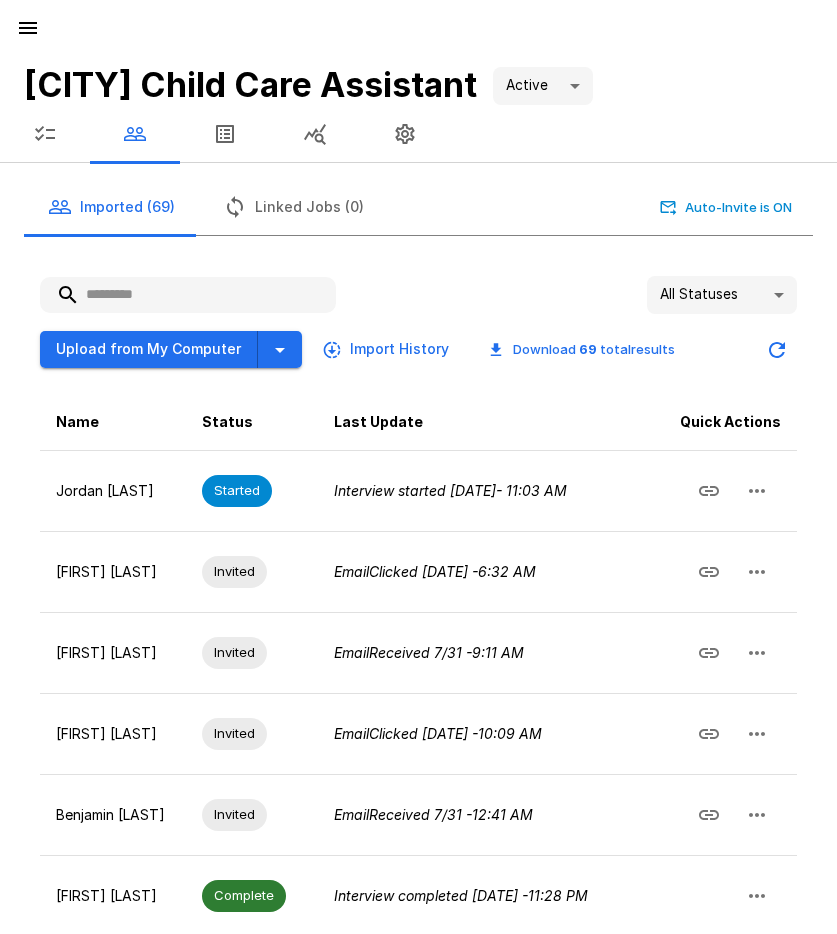 click 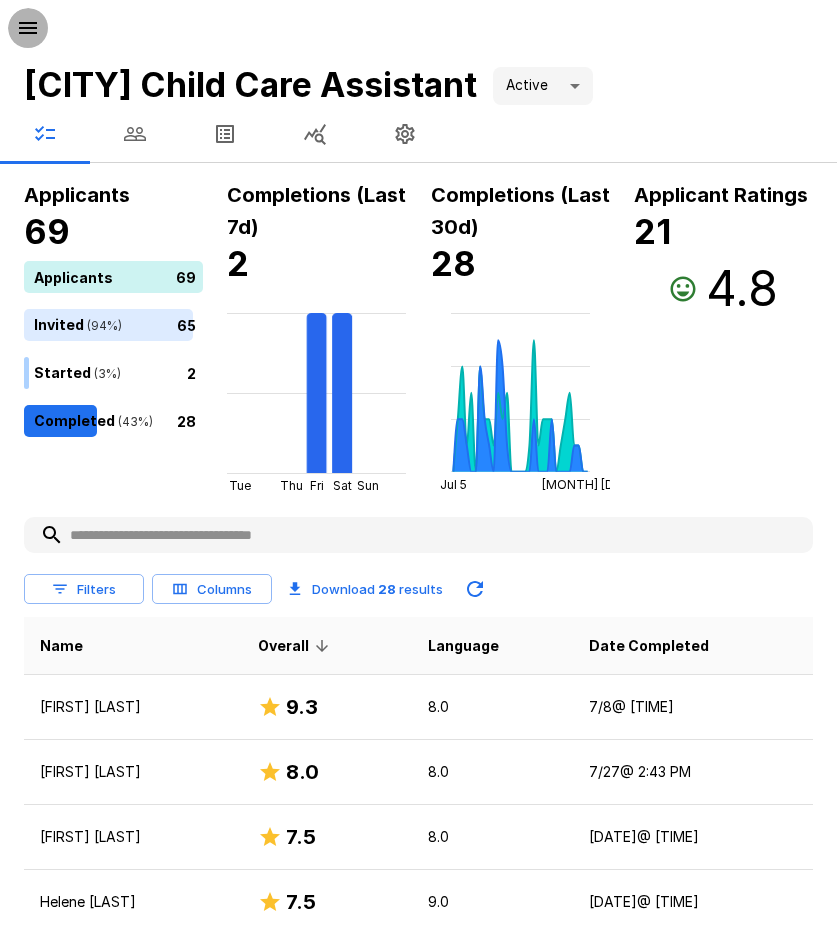 click 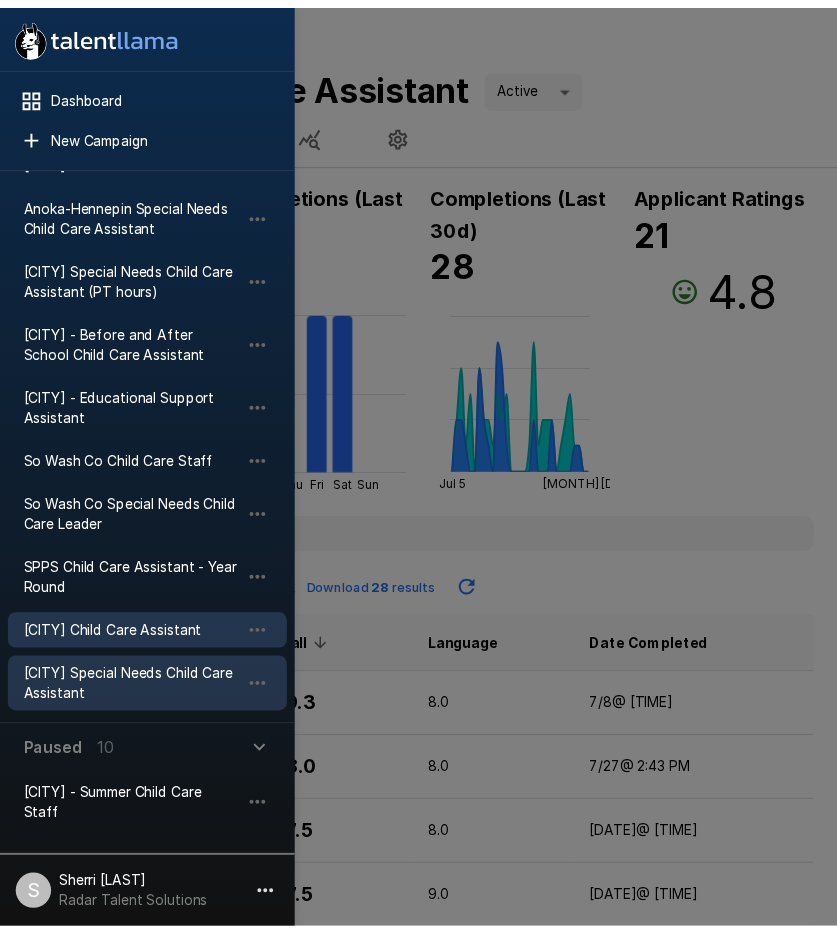 scroll, scrollTop: 200, scrollLeft: 0, axis: vertical 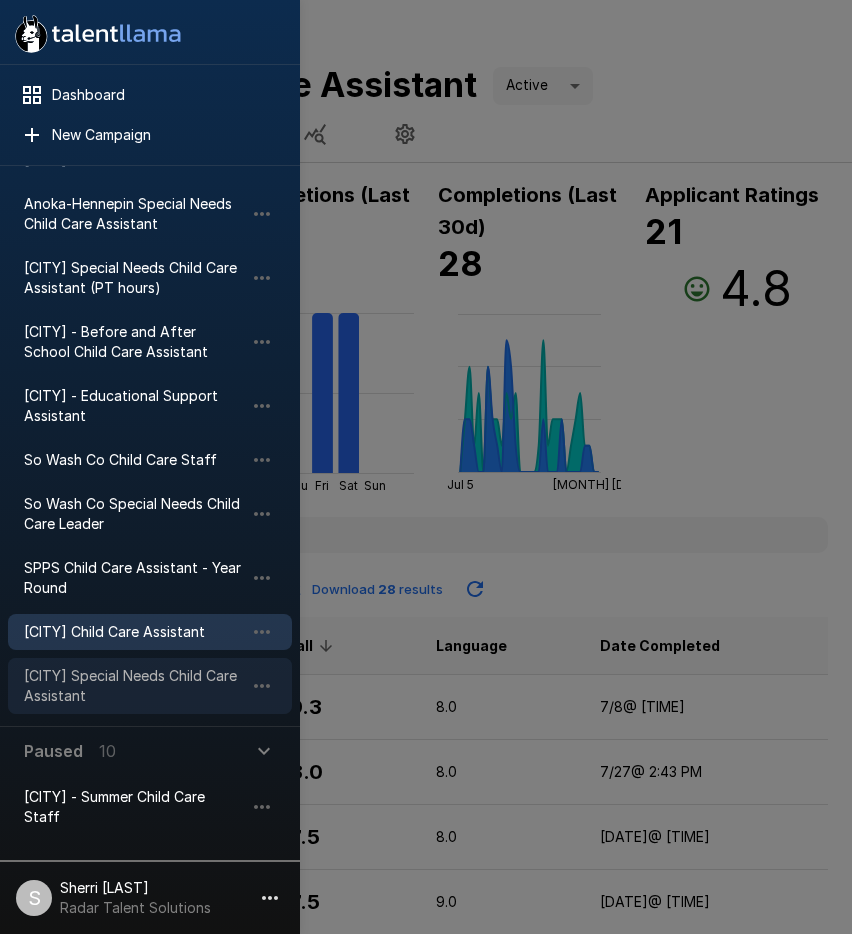 click on "[CITY] Special Needs Child Care Assistant" at bounding box center [134, 686] 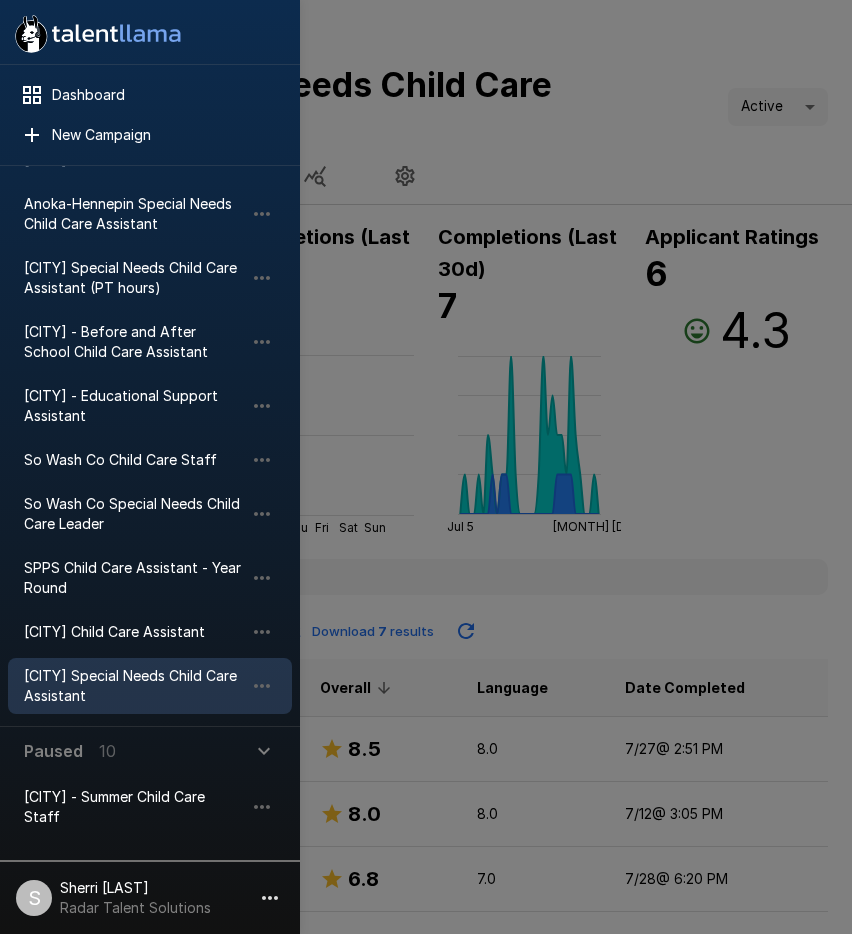 click on "[CITY] Child Care Assistant" at bounding box center [150, 632] 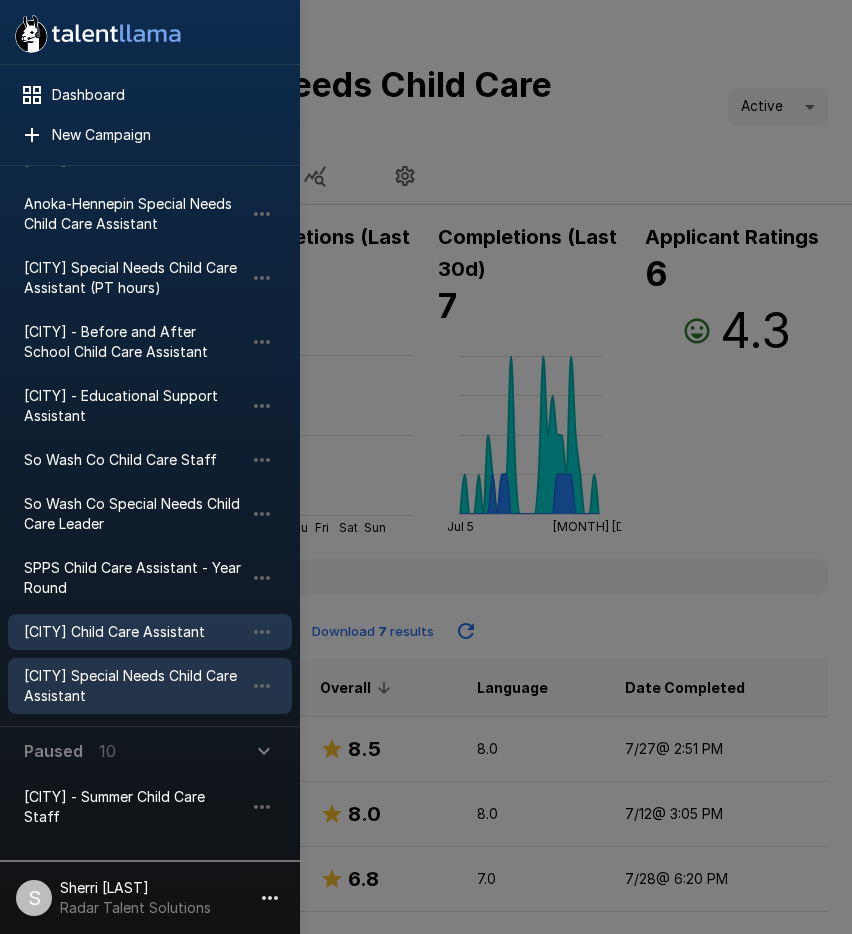 click on "[CITY] Child Care Assistant" at bounding box center [134, 632] 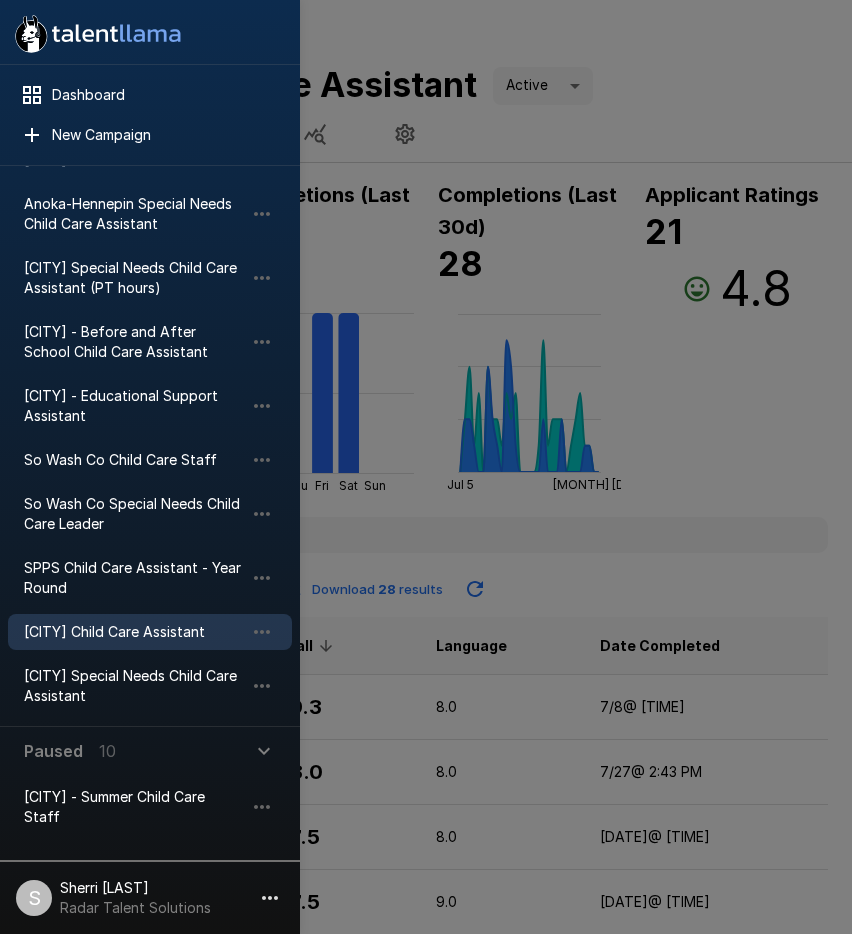 click at bounding box center (426, 467) 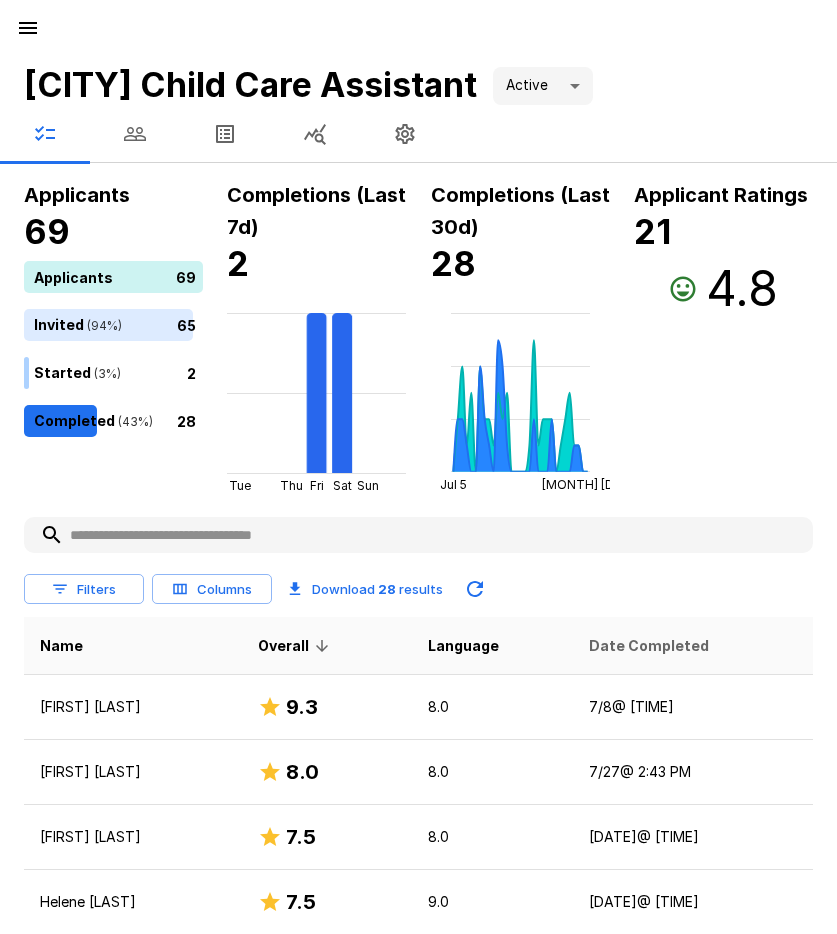 click on "Date Completed" at bounding box center (649, 646) 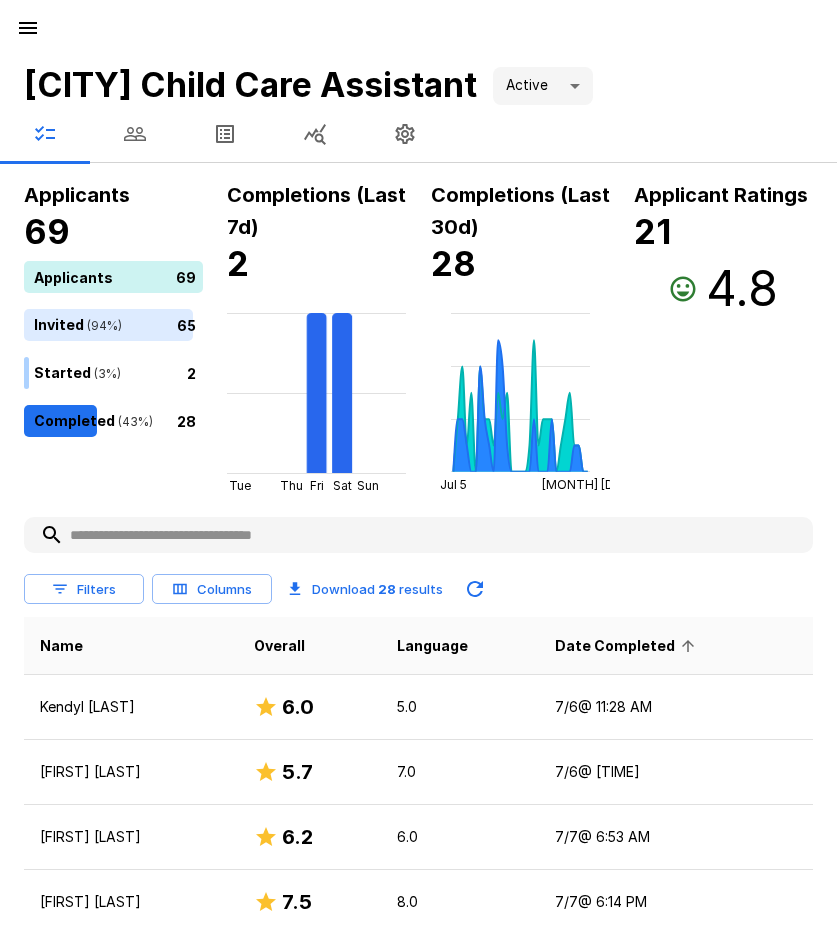 click on "Date Completed" at bounding box center (628, 646) 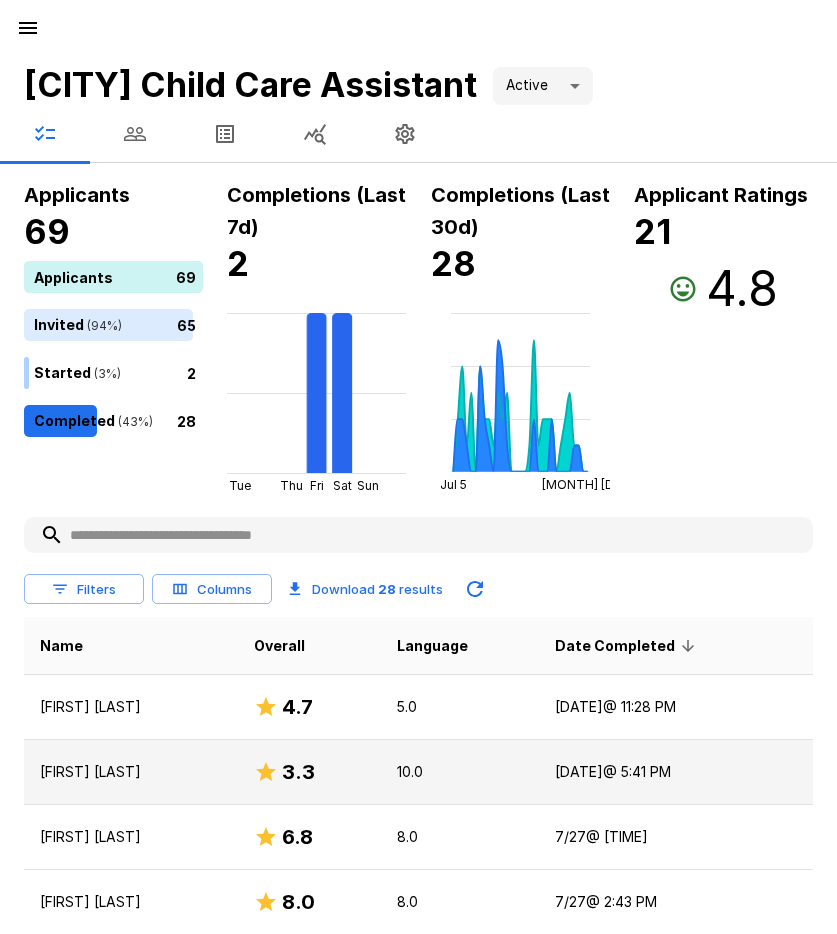 click on "[FIRST] [LAST]" at bounding box center (131, 772) 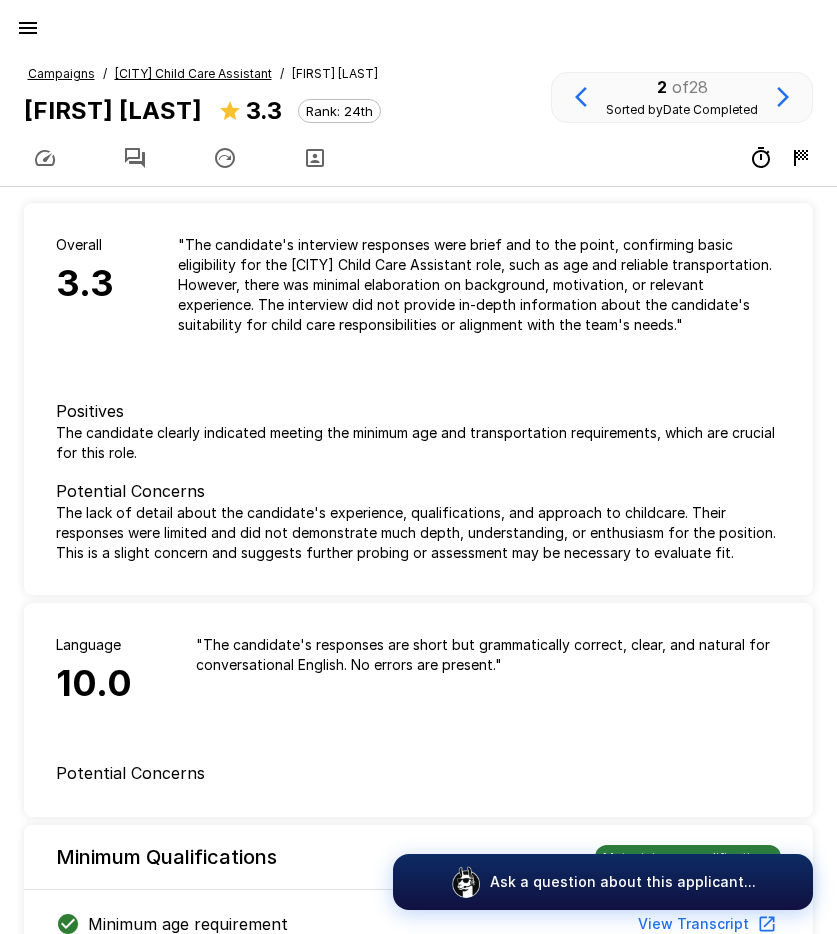 click 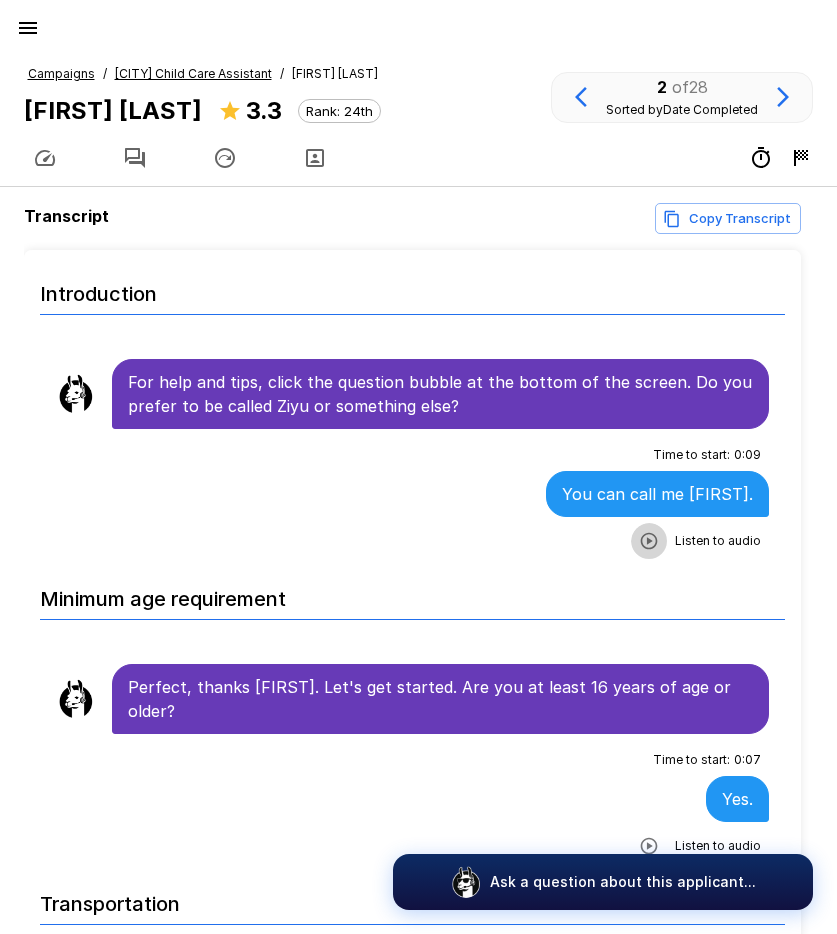 click 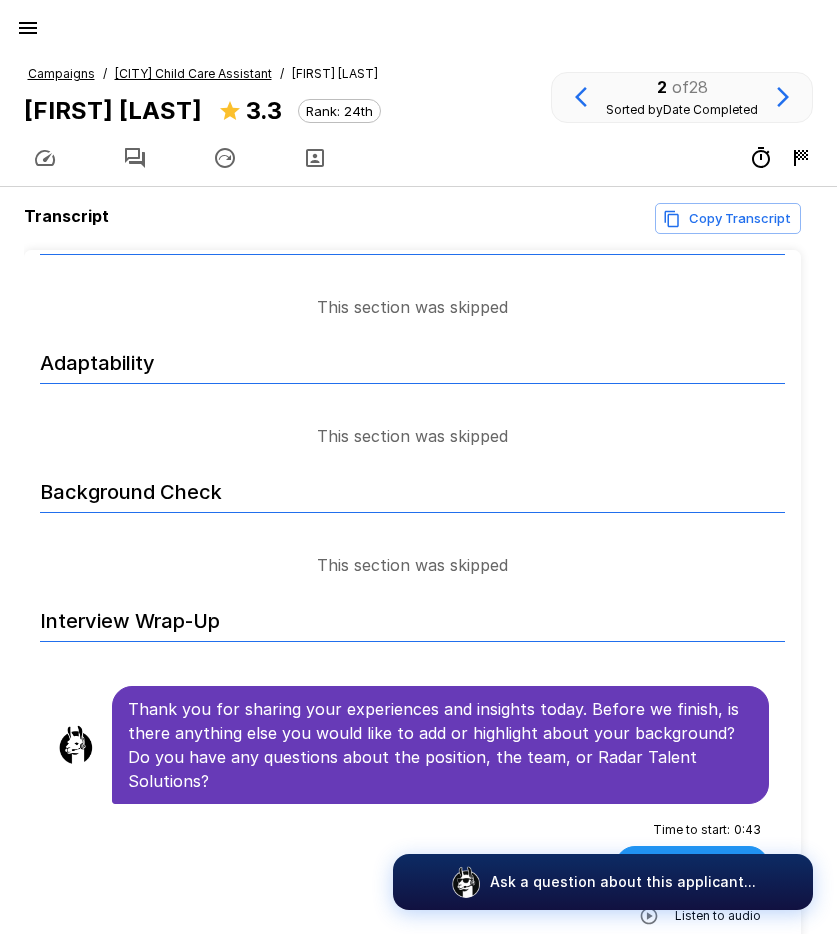 scroll, scrollTop: 1115, scrollLeft: 0, axis: vertical 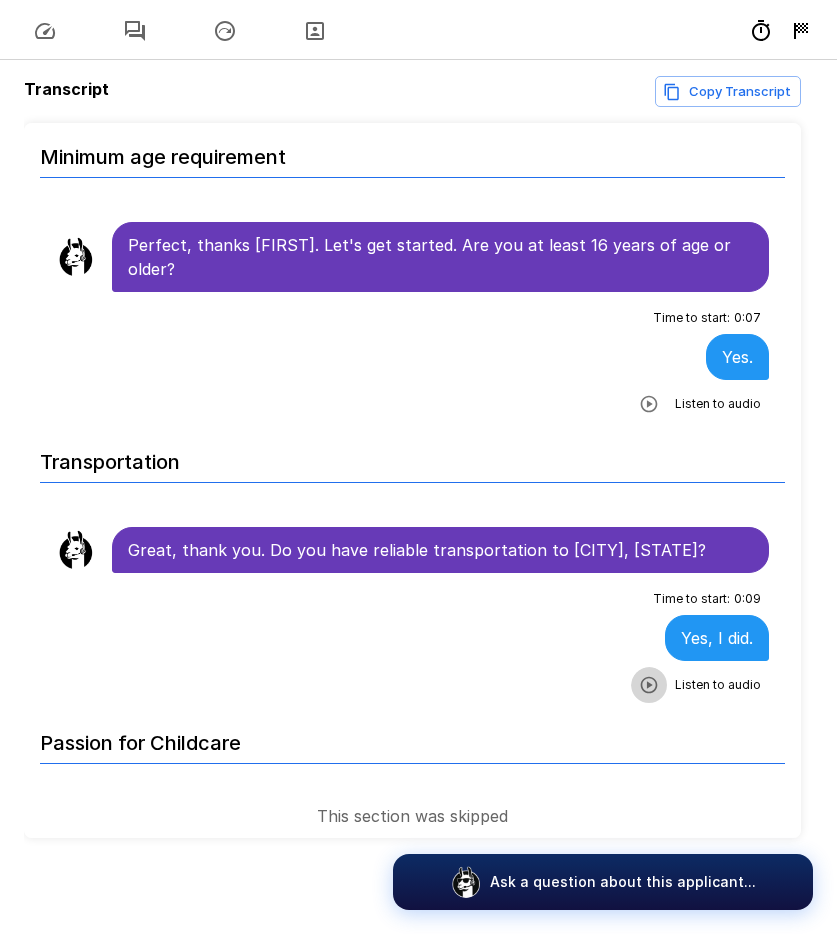 click 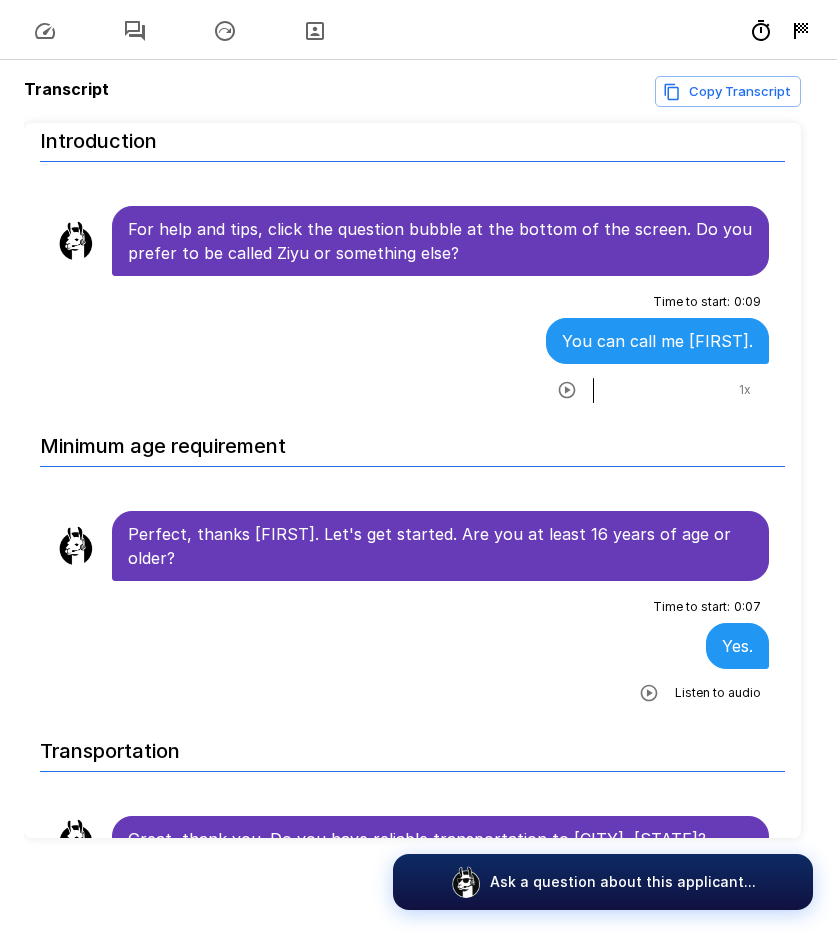 scroll, scrollTop: 0, scrollLeft: 0, axis: both 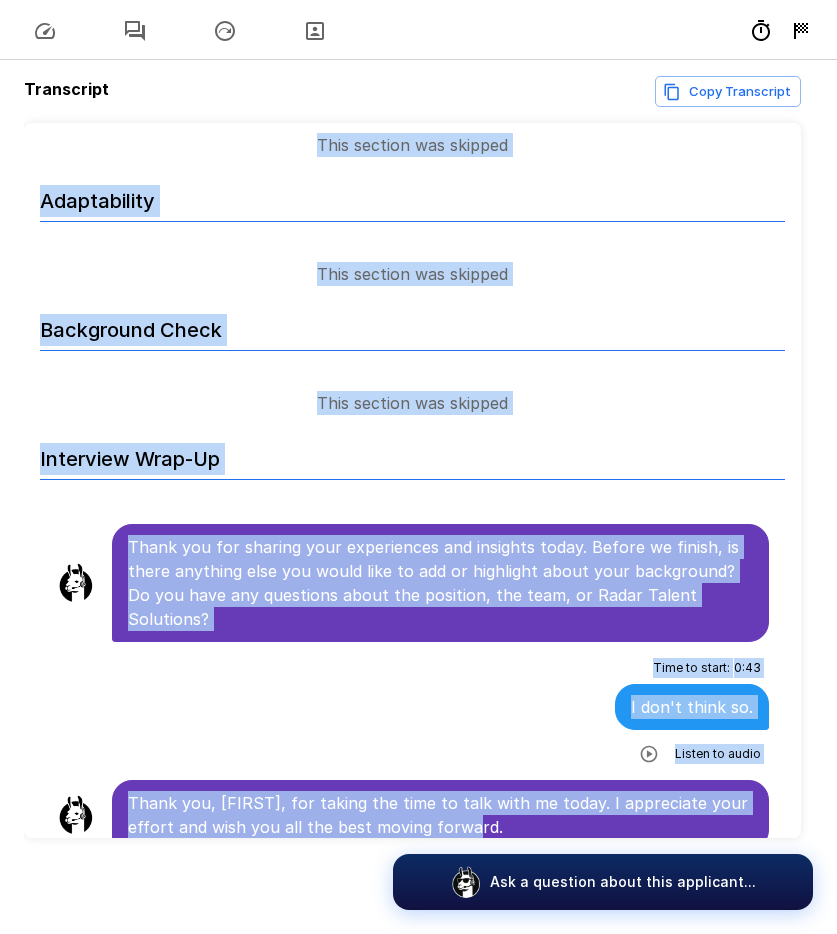 drag, startPoint x: 43, startPoint y: 165, endPoint x: 616, endPoint y: 808, distance: 861.2653 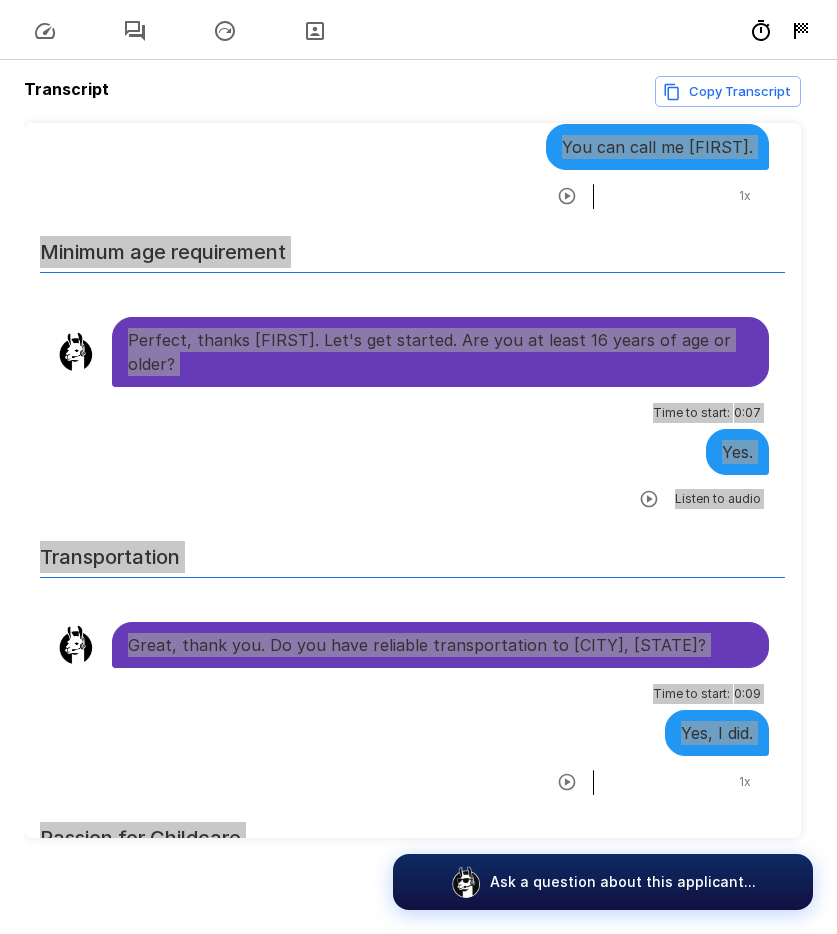 scroll, scrollTop: 0, scrollLeft: 0, axis: both 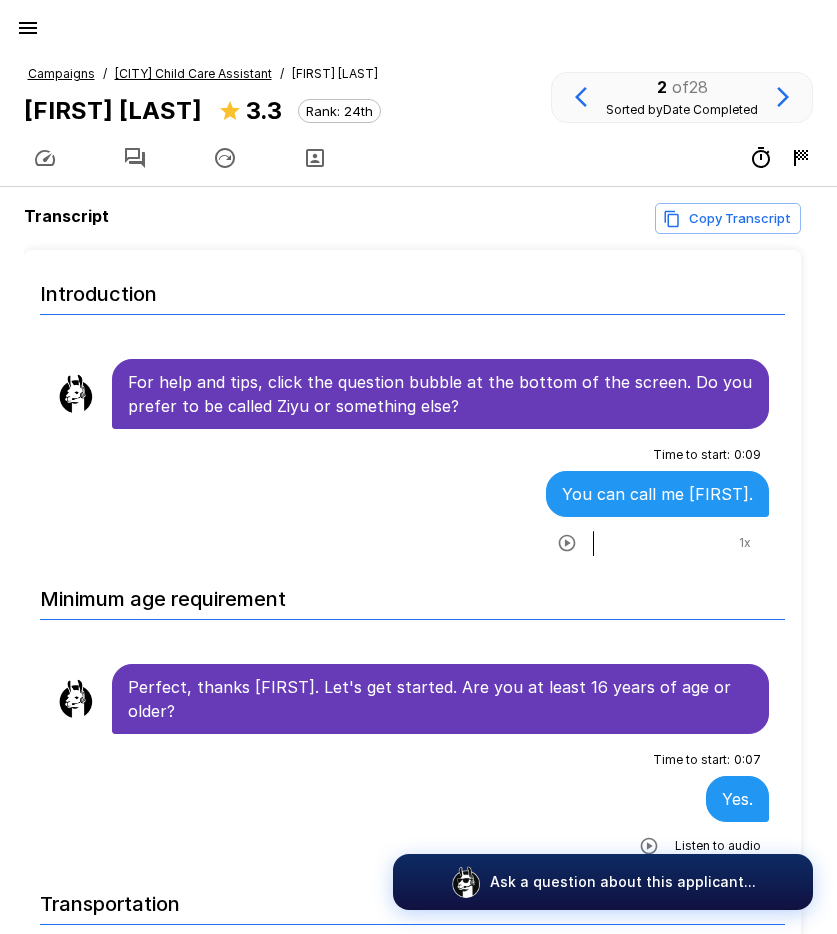 click on "[CITY] Child Care Assistant" at bounding box center [193, 73] 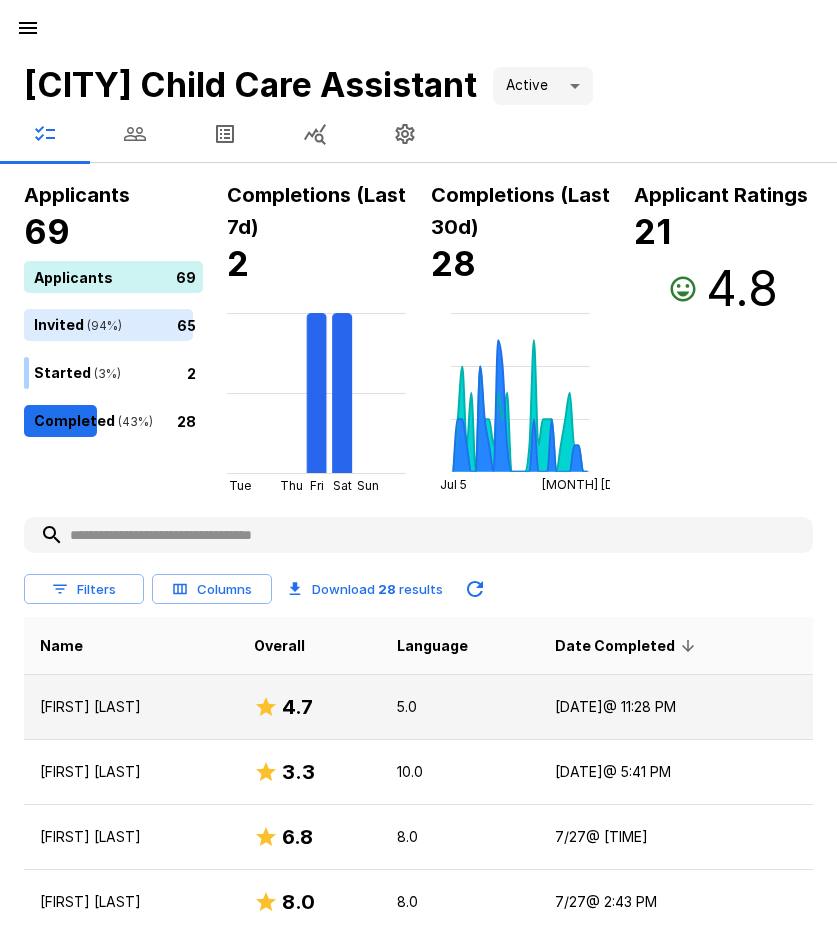 click on "[FIRST] [LAST]" at bounding box center (131, 707) 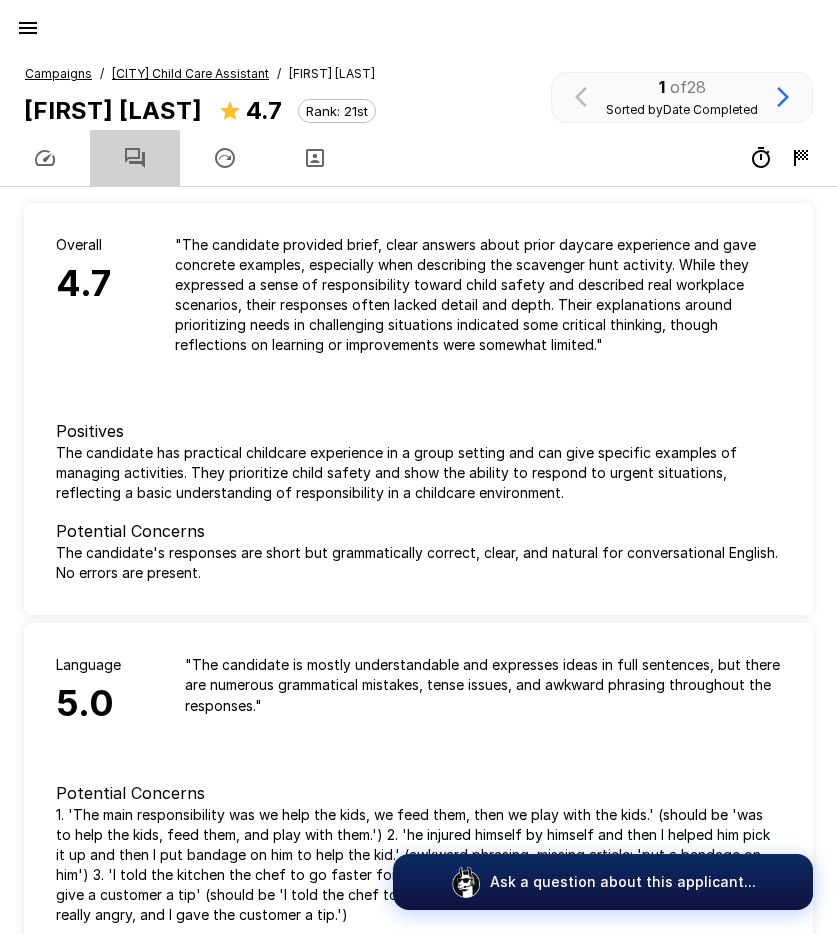 click 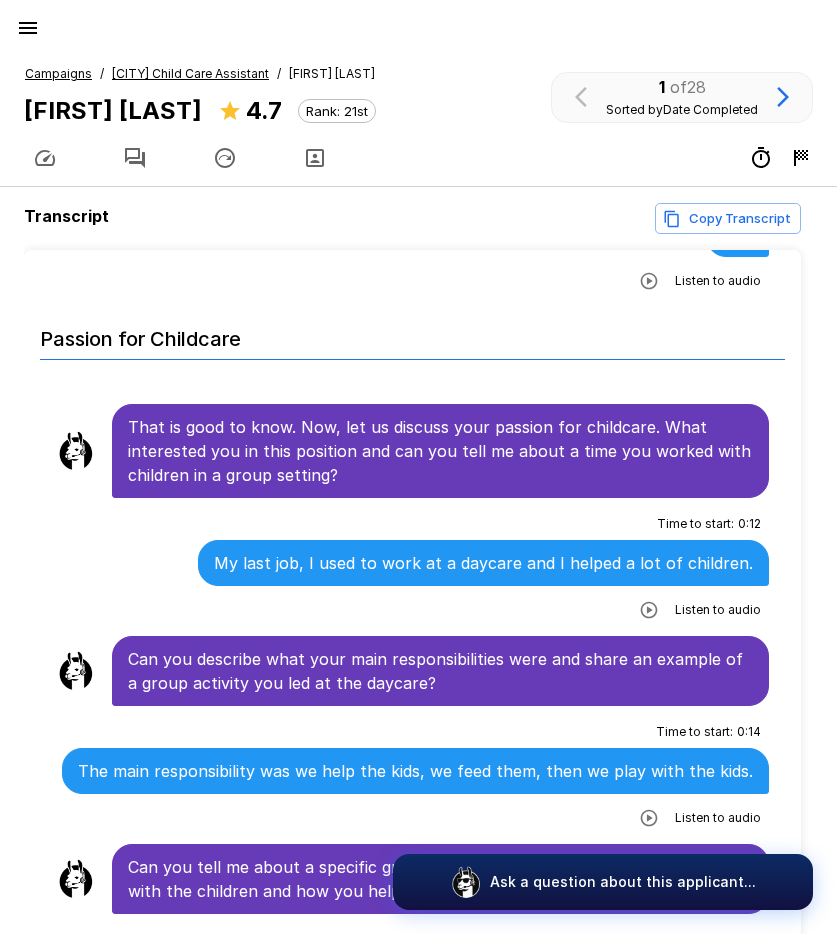 scroll, scrollTop: 900, scrollLeft: 0, axis: vertical 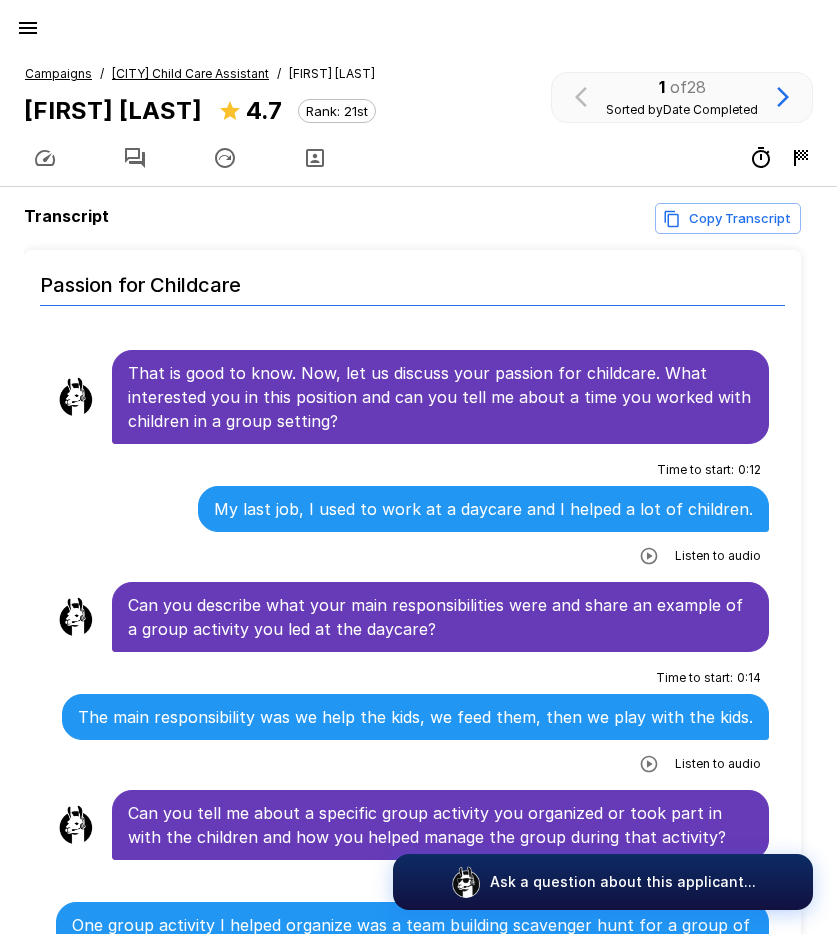 drag, startPoint x: 638, startPoint y: 532, endPoint x: 347, endPoint y: 520, distance: 291.2473 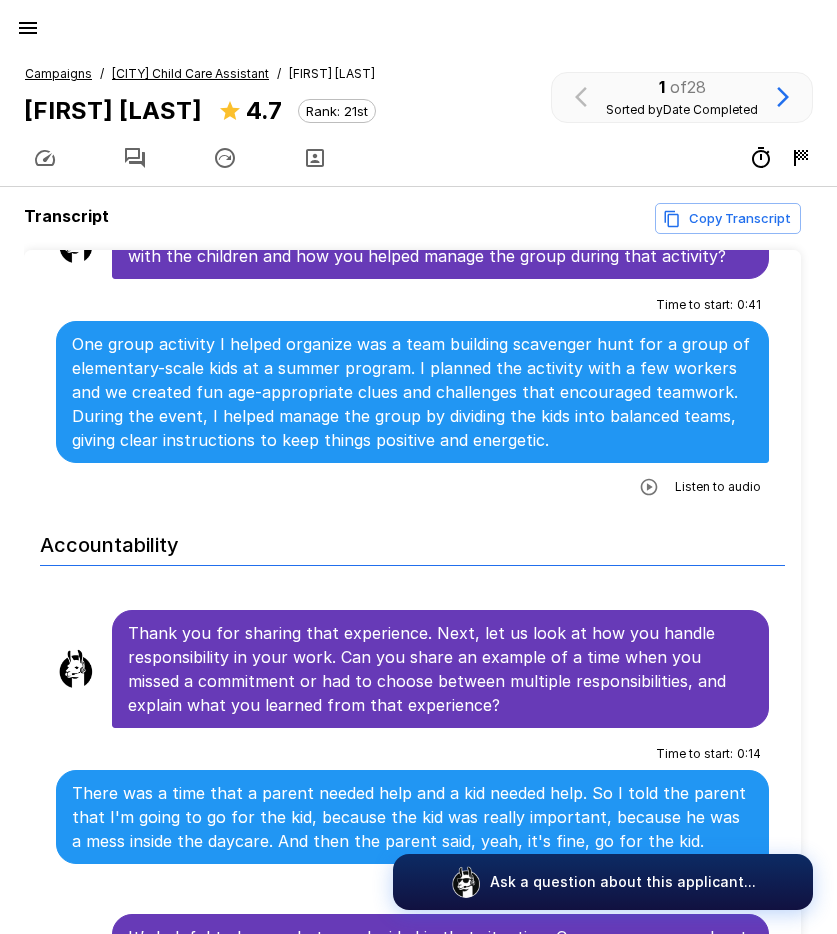 scroll, scrollTop: 1600, scrollLeft: 0, axis: vertical 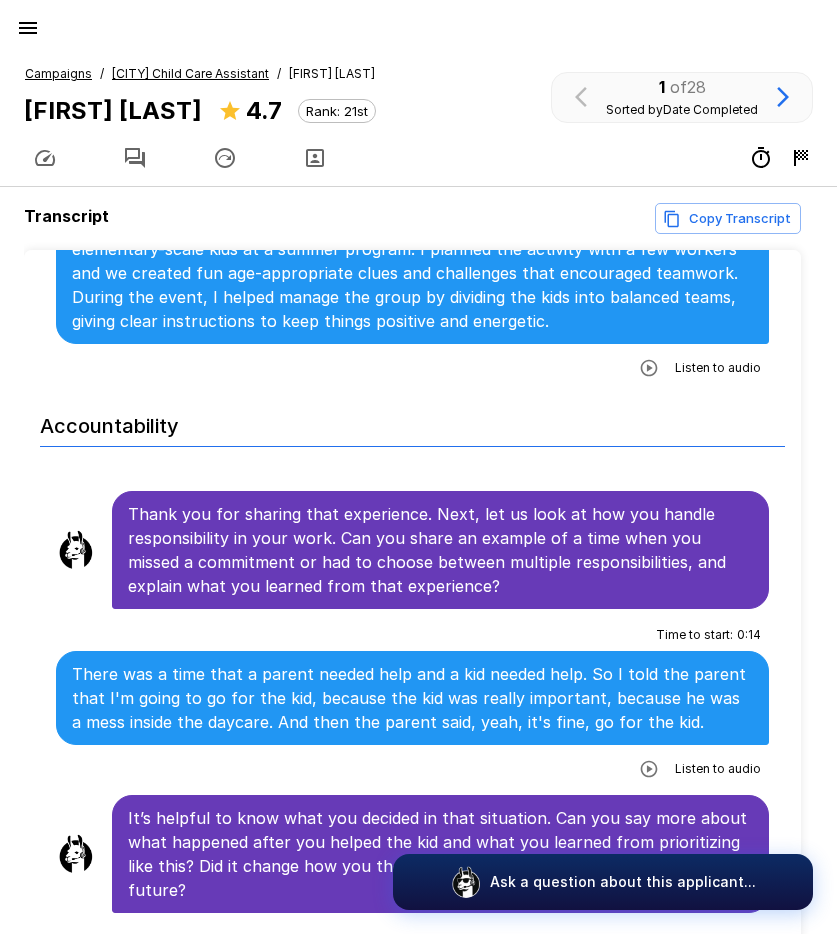 click 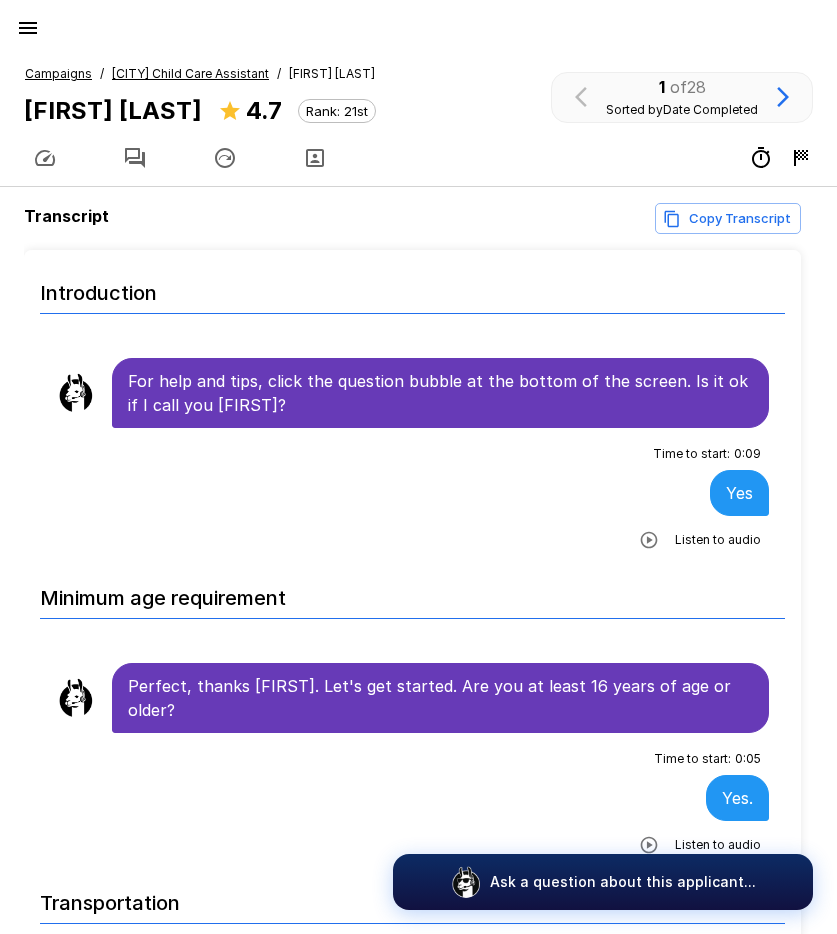 scroll, scrollTop: 0, scrollLeft: 0, axis: both 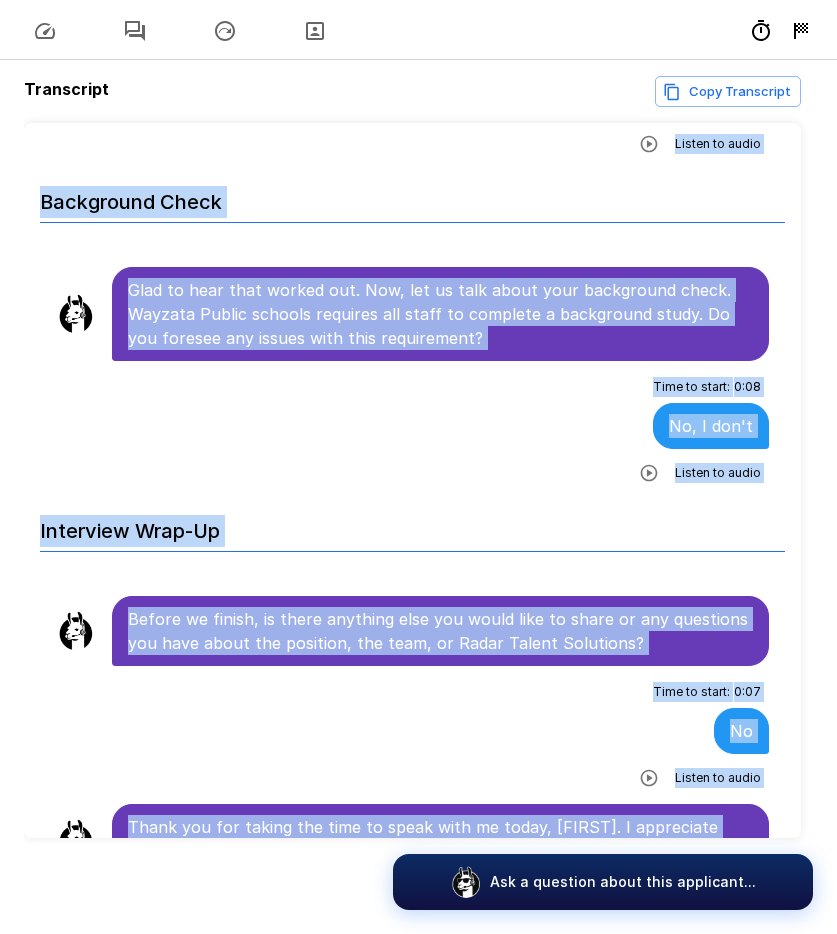 drag, startPoint x: 125, startPoint y: 375, endPoint x: 689, endPoint y: 825, distance: 721.5234 